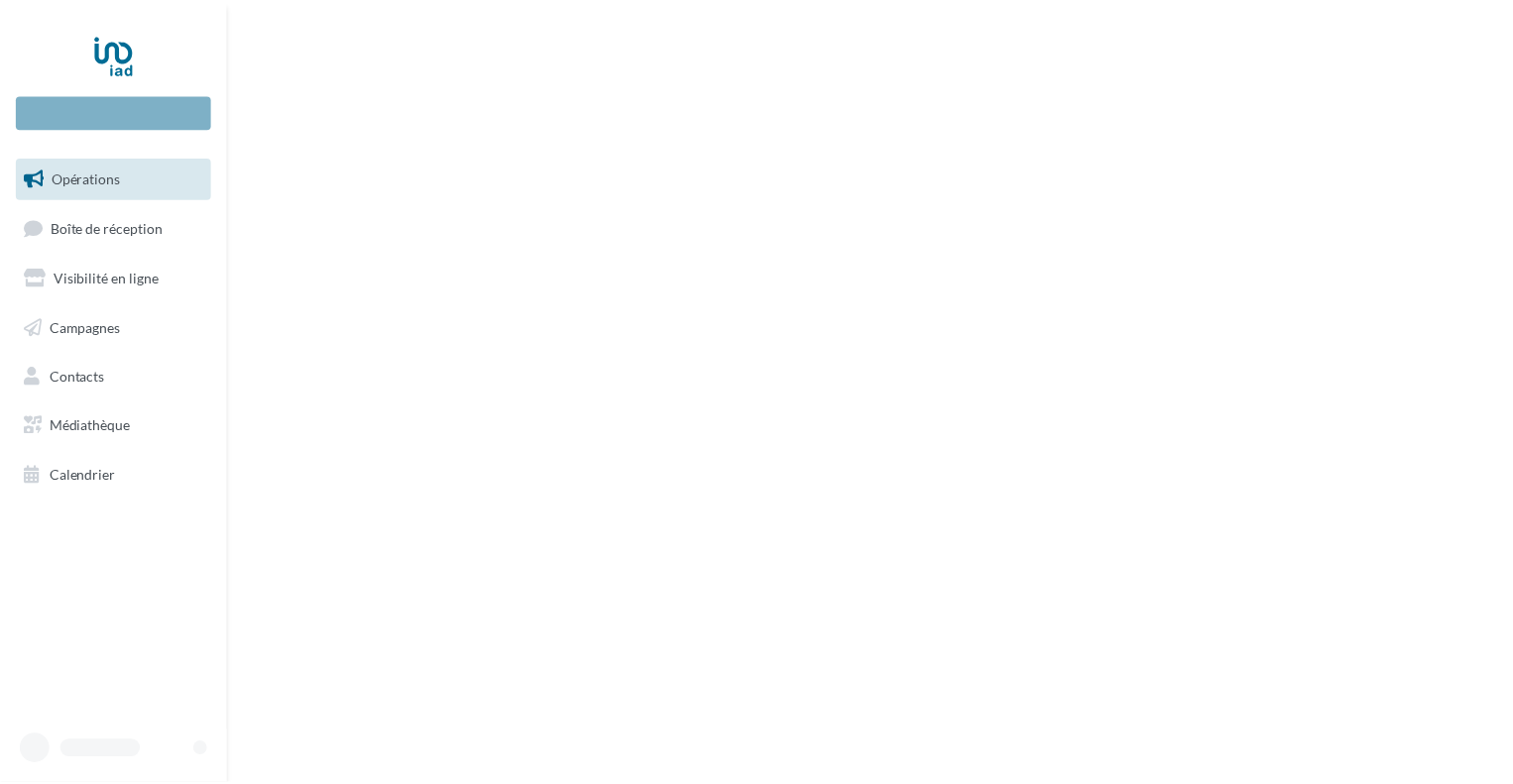 scroll, scrollTop: 0, scrollLeft: 0, axis: both 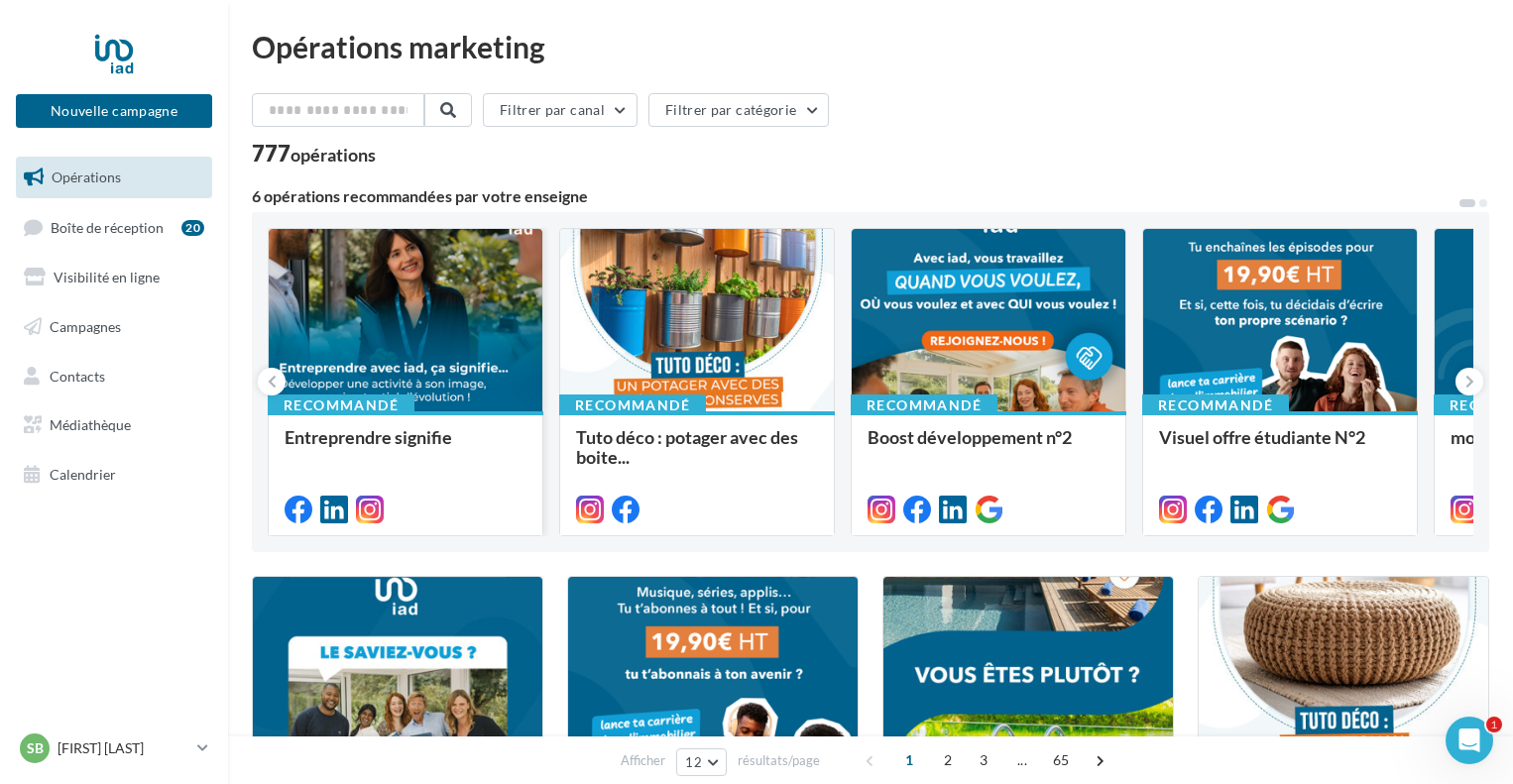 click on "Entreprendre signifie" at bounding box center [368, 437] 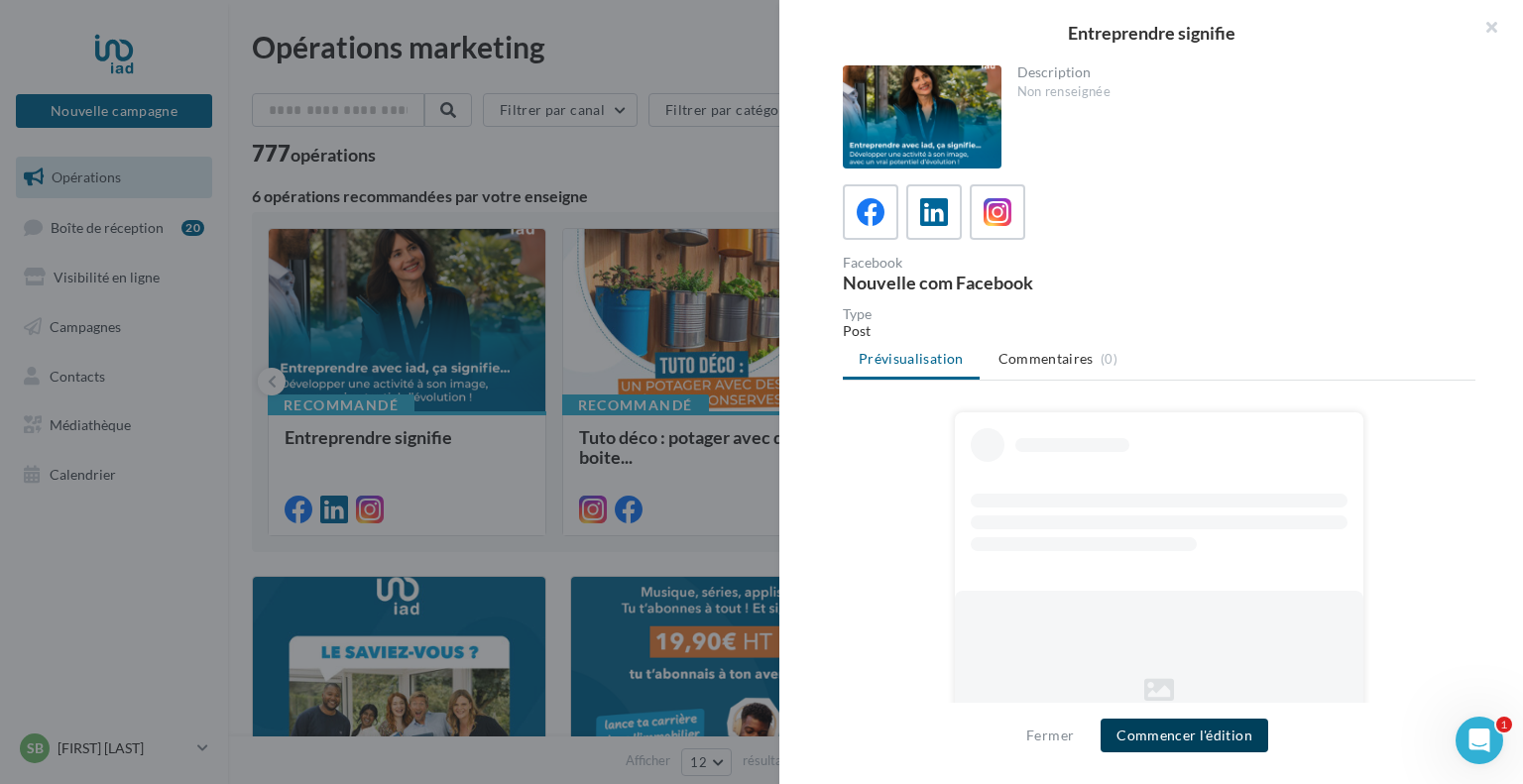 click on "Commencer l'édition" at bounding box center [1184, 735] 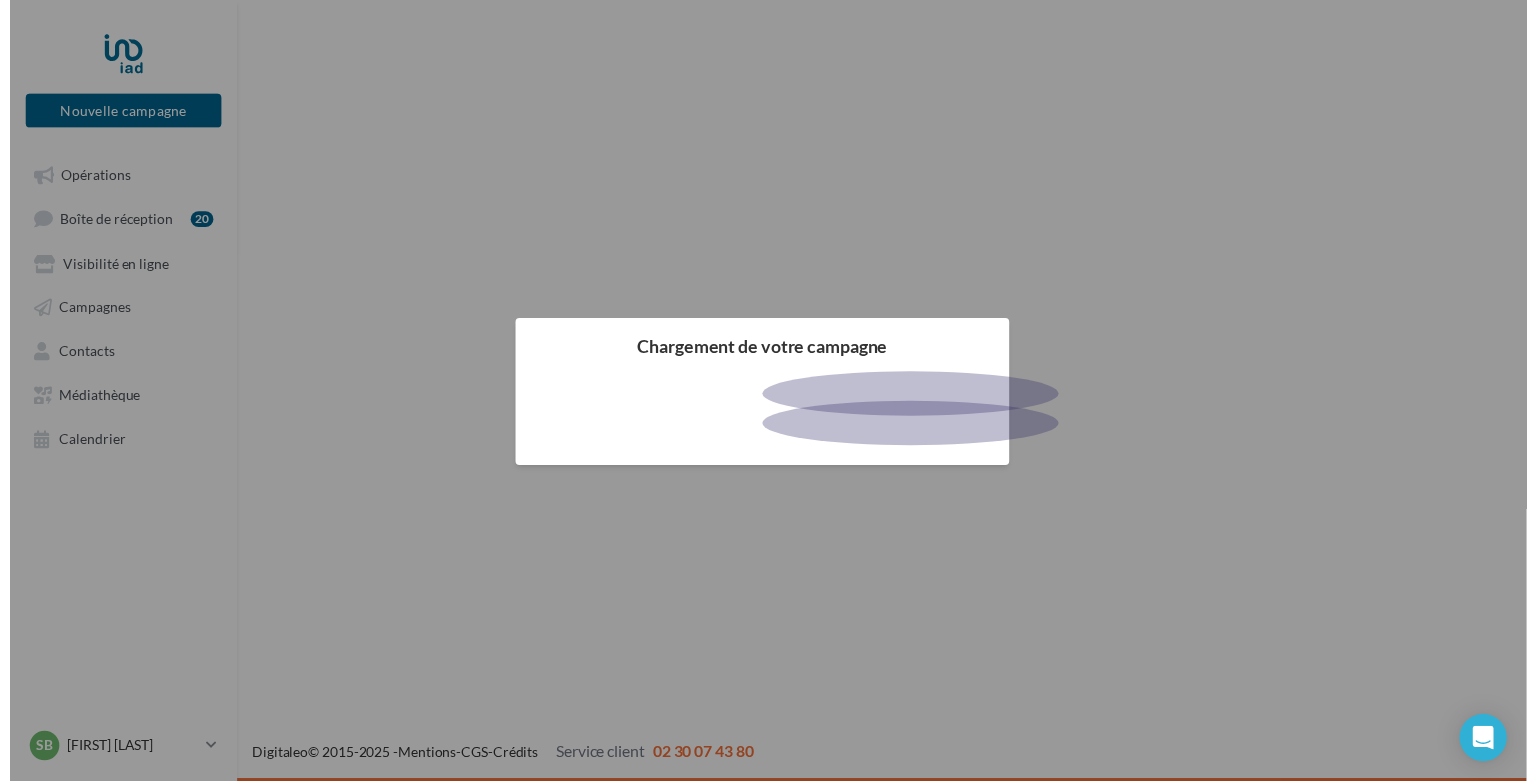 scroll, scrollTop: 0, scrollLeft: 0, axis: both 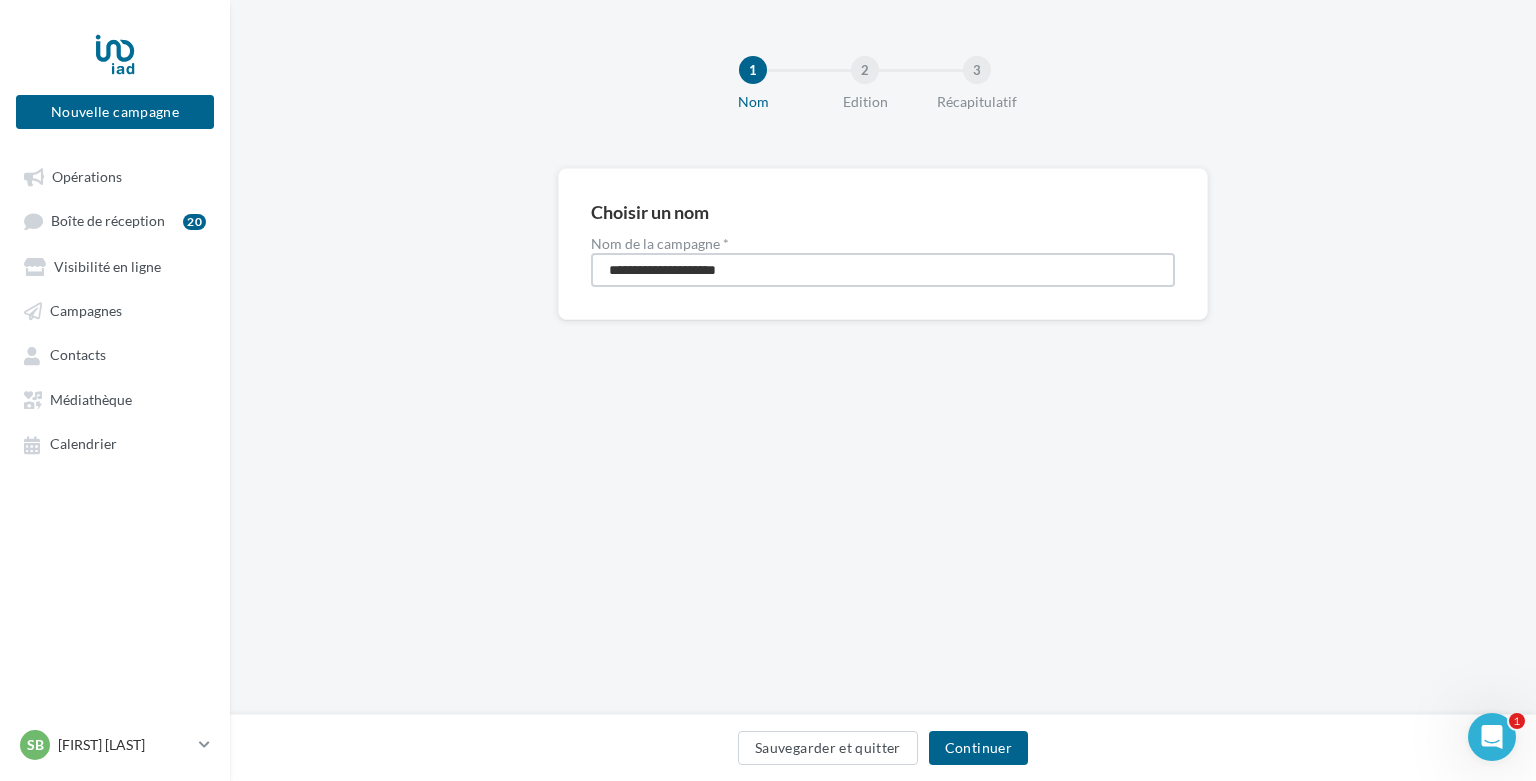 click on "**********" at bounding box center [883, 270] 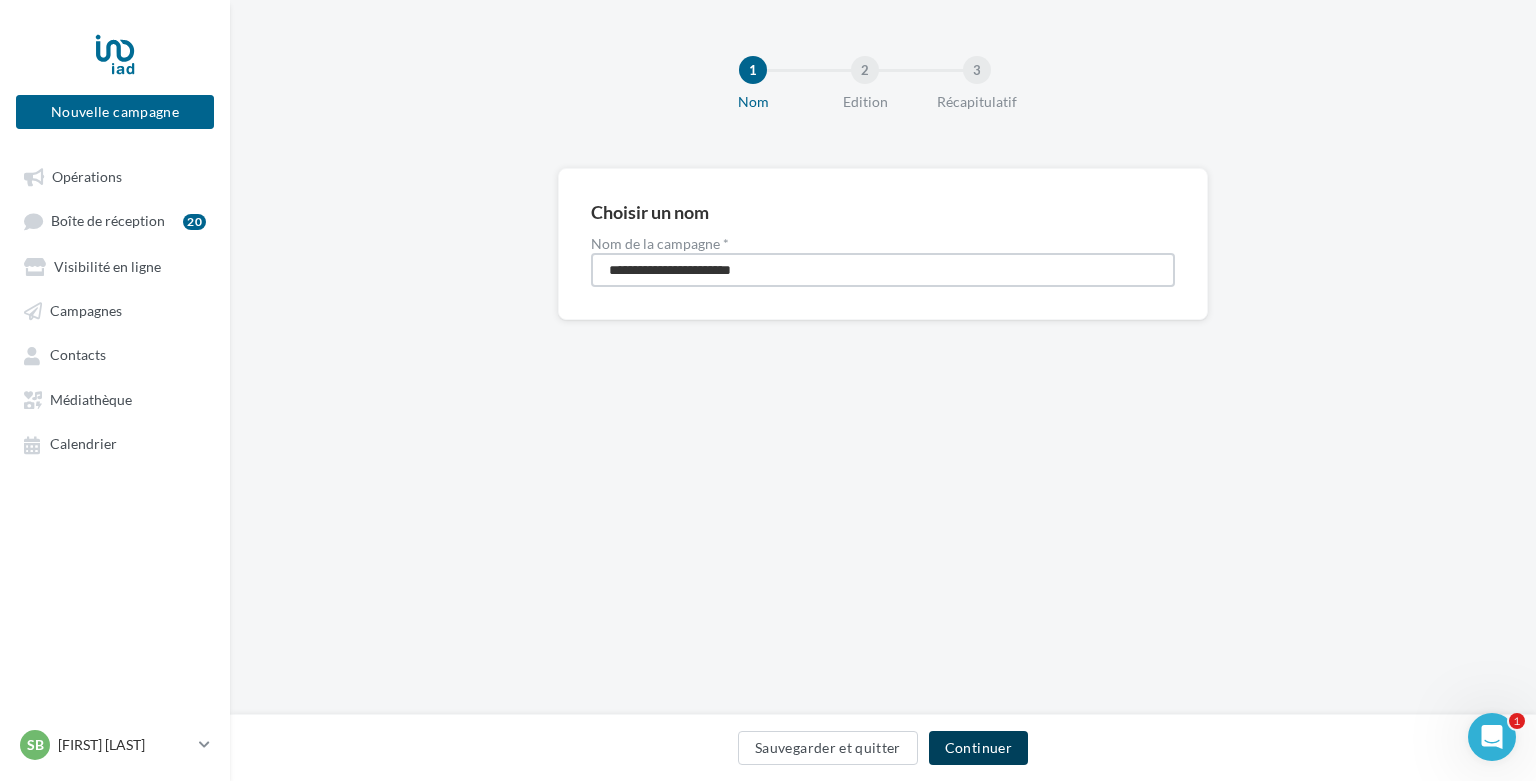 type on "**********" 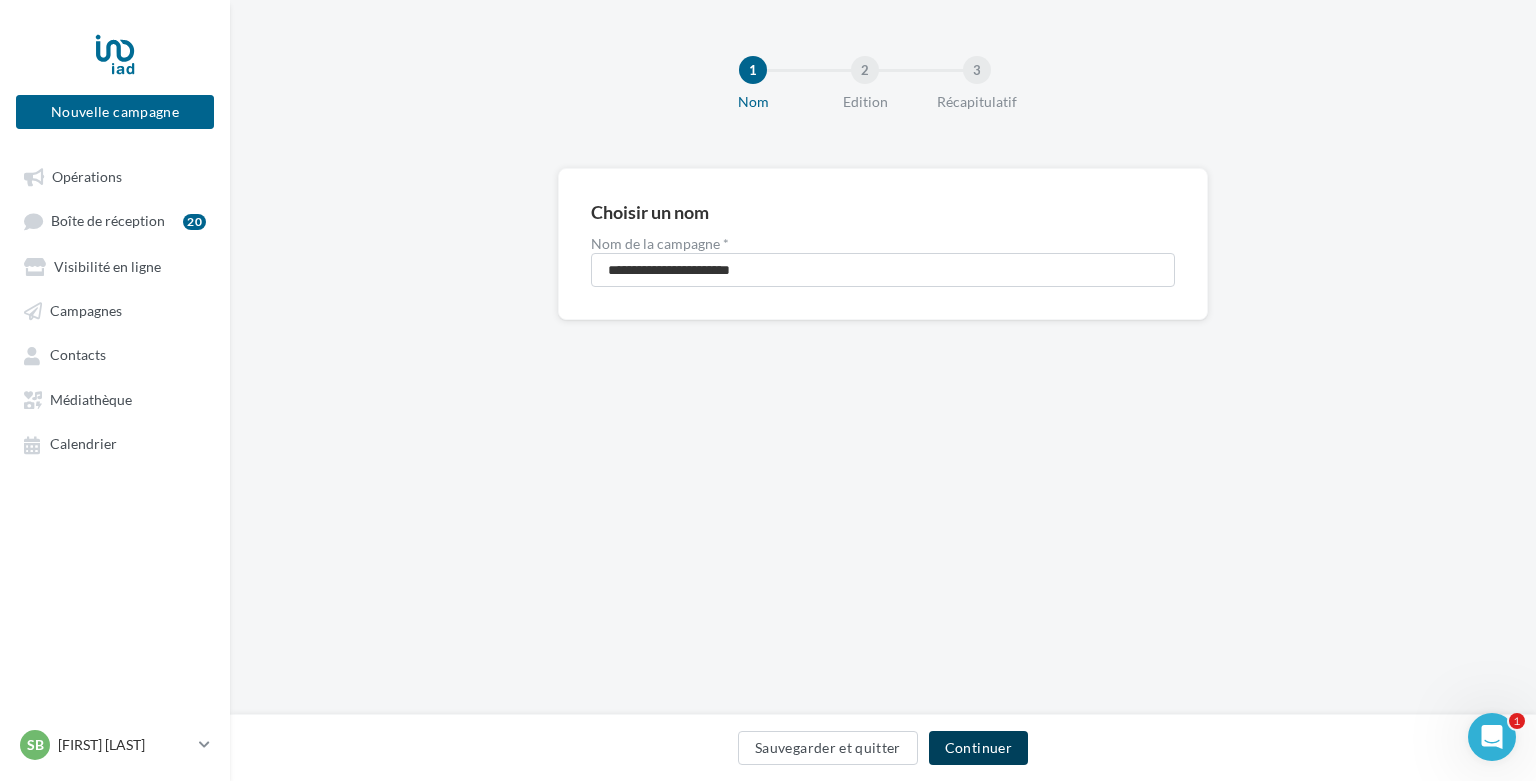 click on "Continuer" at bounding box center (978, 748) 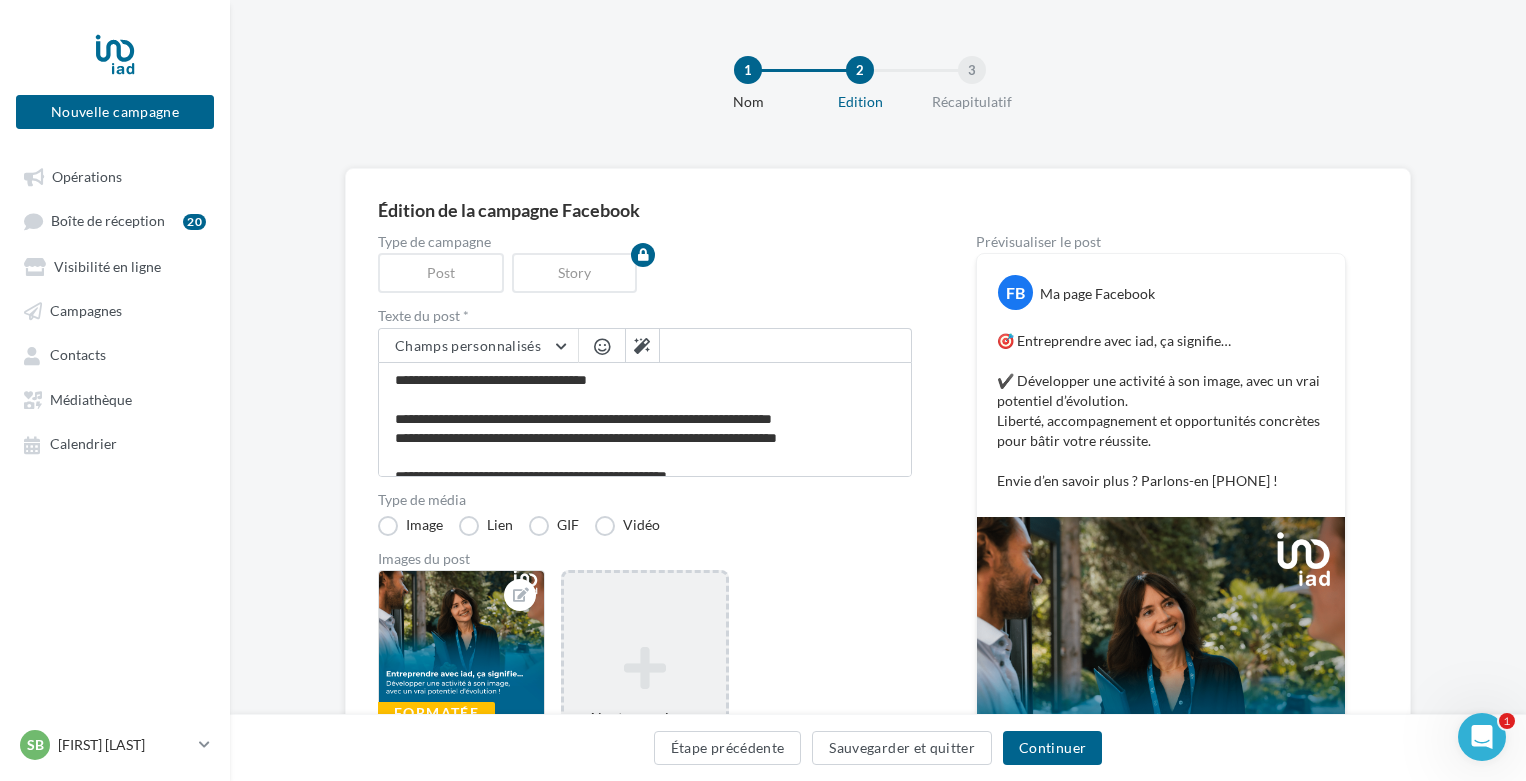 click at bounding box center (644, 668) 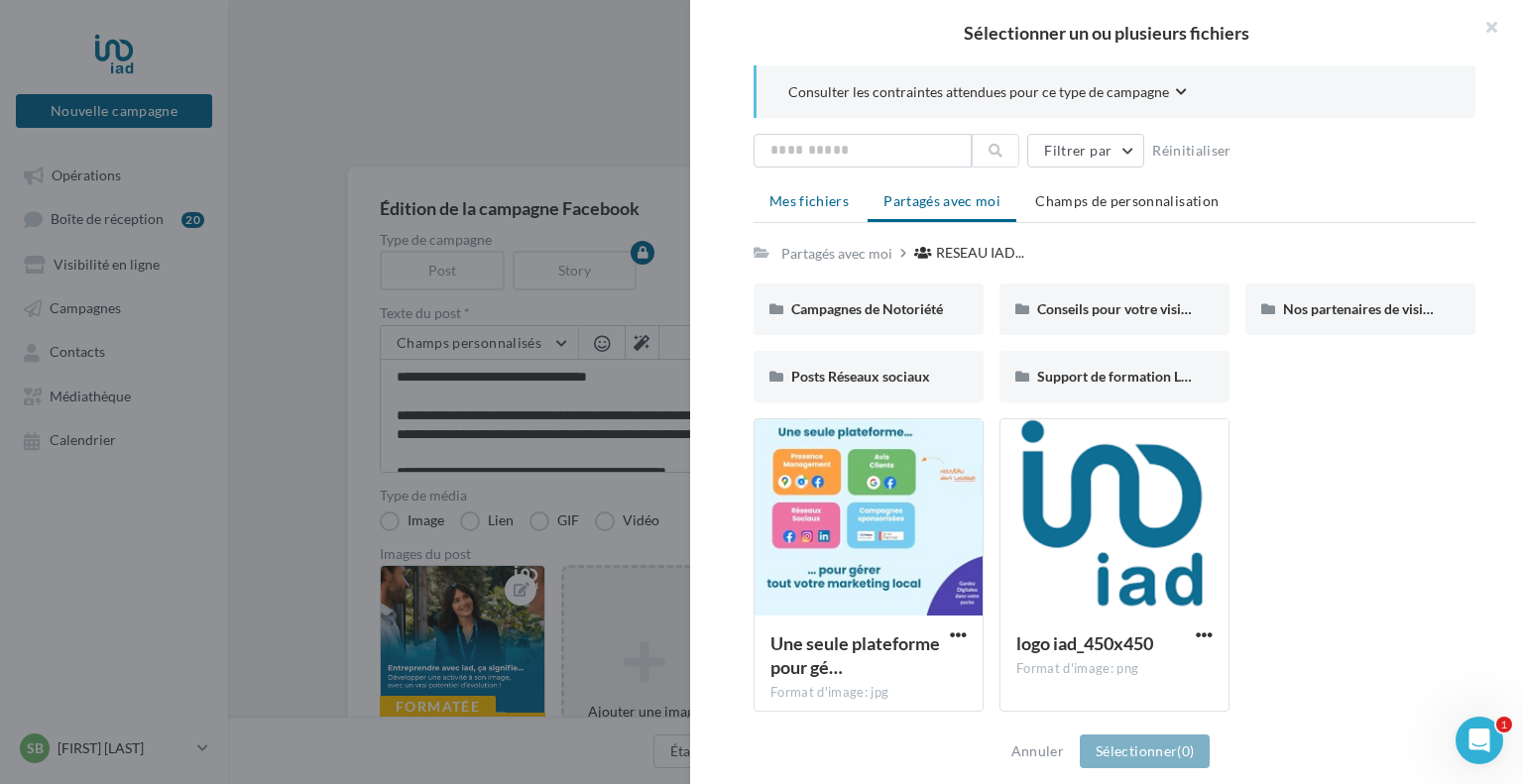 click on "Mes fichiers" at bounding box center (809, 200) 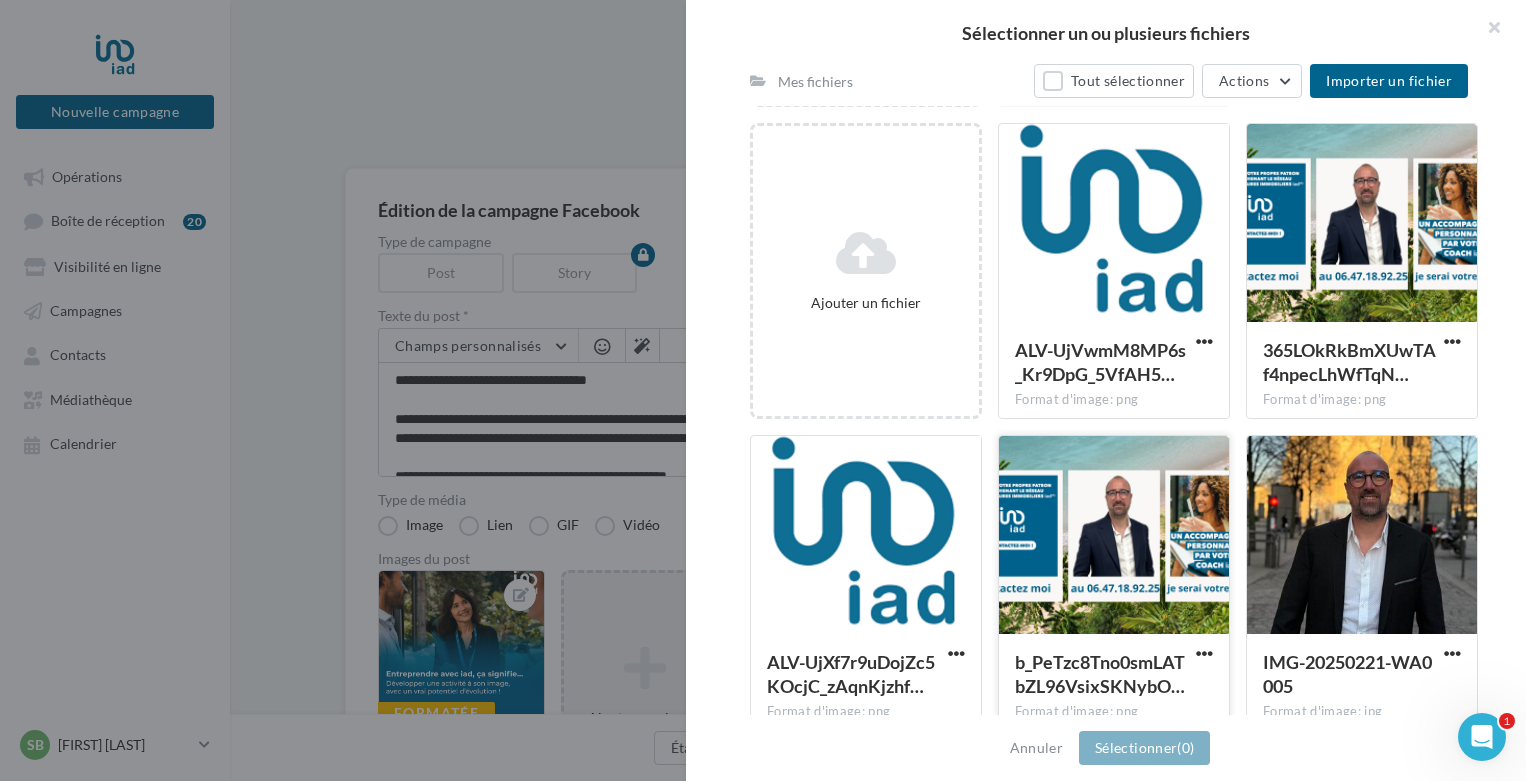 scroll, scrollTop: 354, scrollLeft: 0, axis: vertical 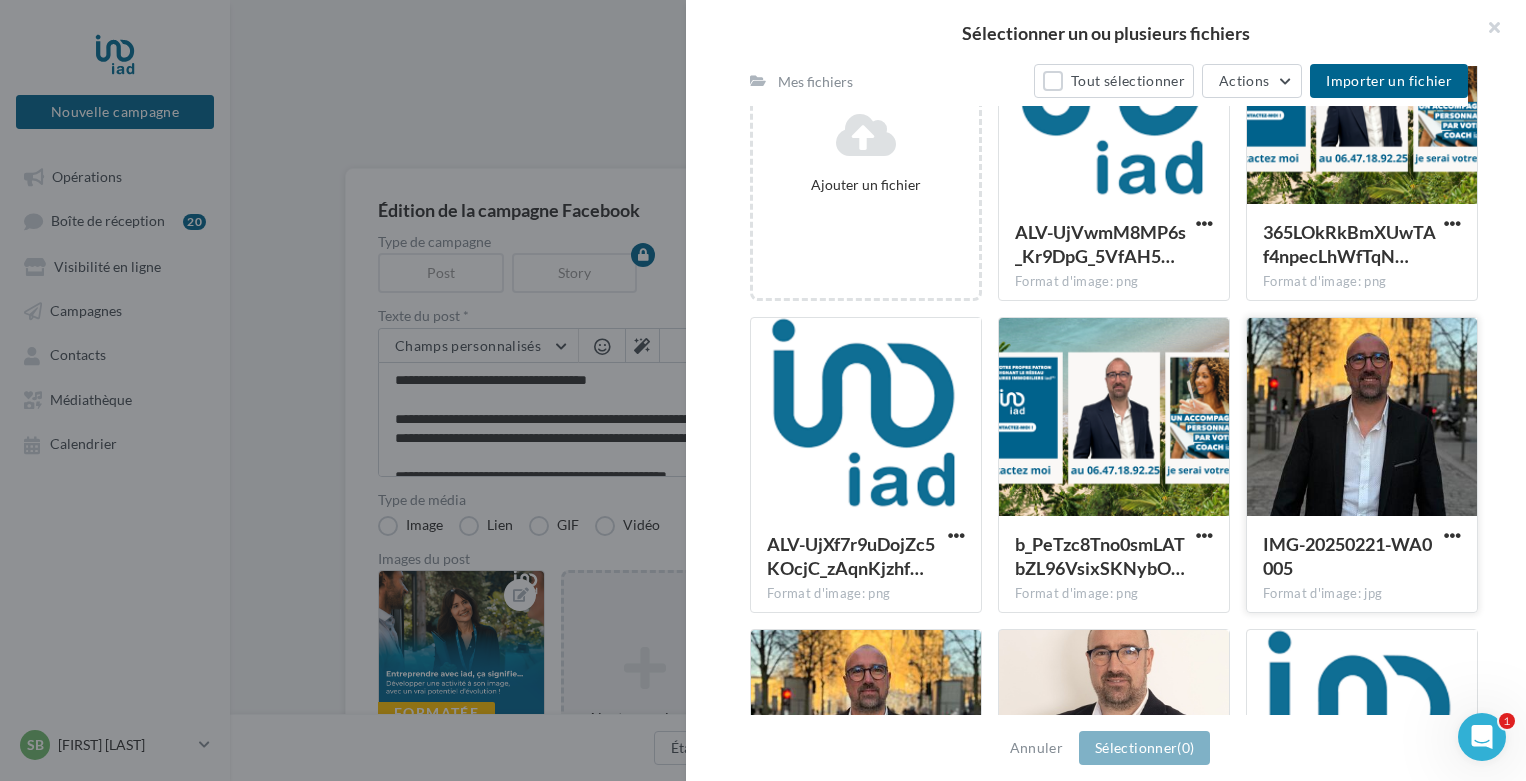 click at bounding box center [1362, 418] 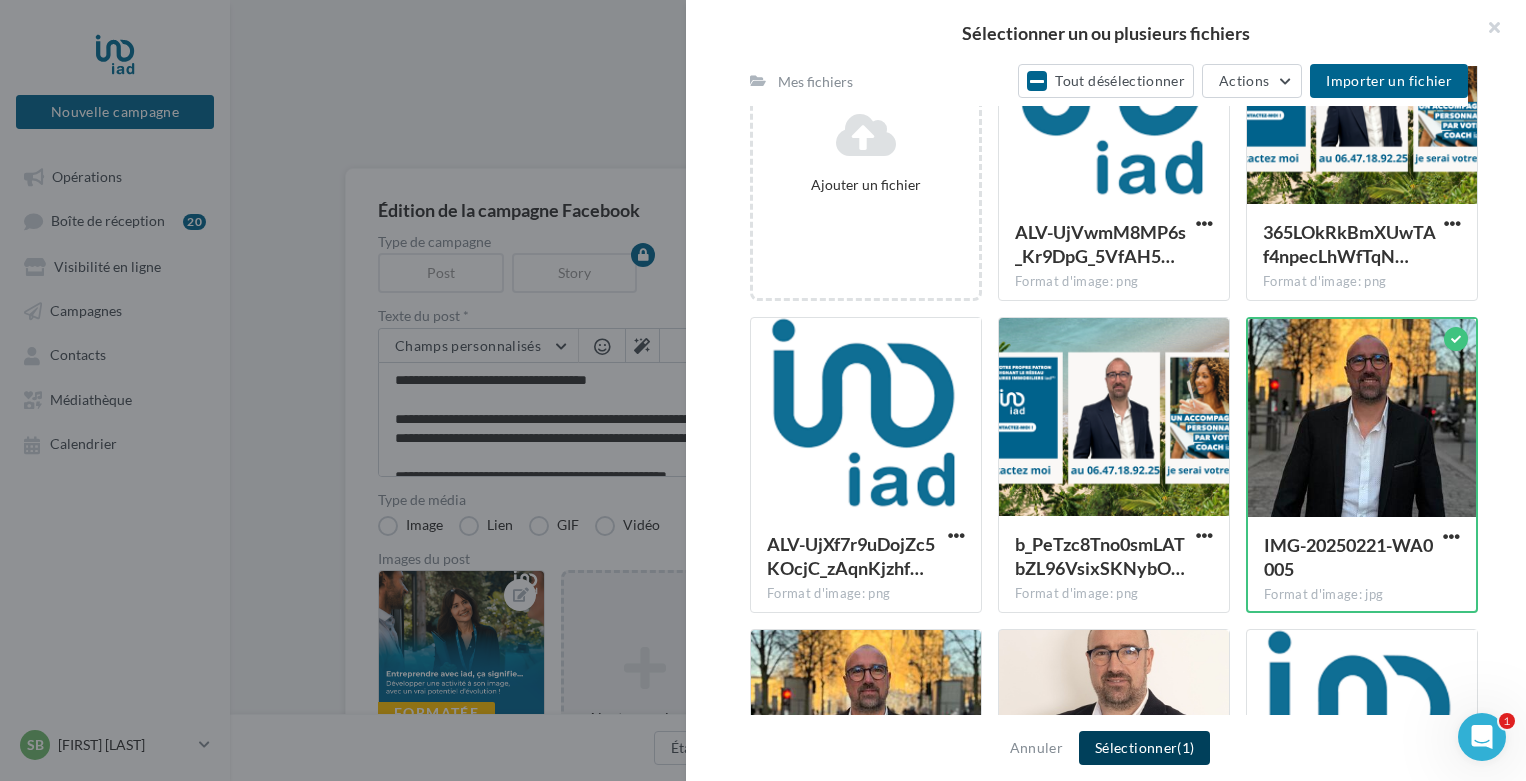click on "Sélectionner   (1)" at bounding box center [1144, 748] 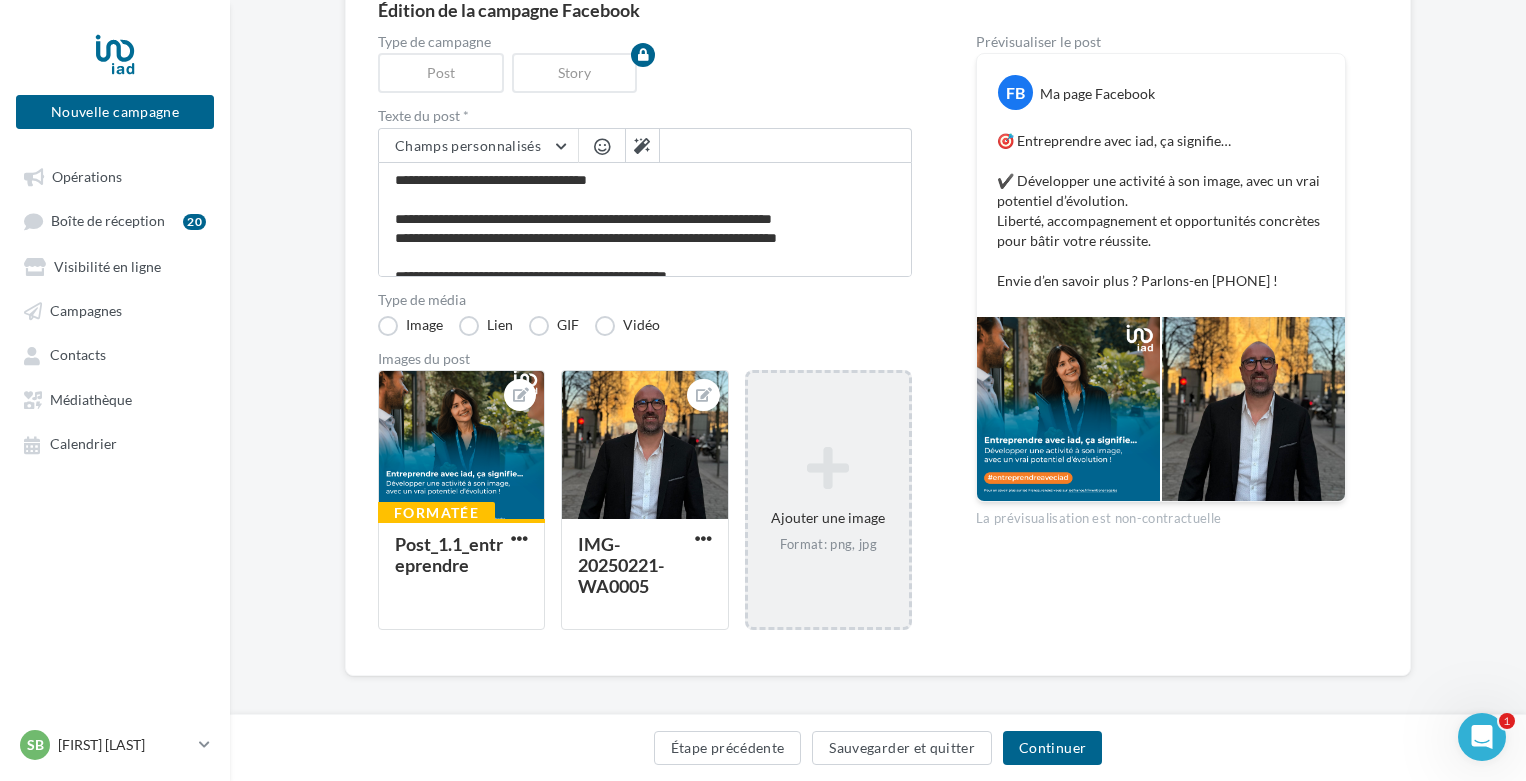 scroll, scrollTop: 212, scrollLeft: 0, axis: vertical 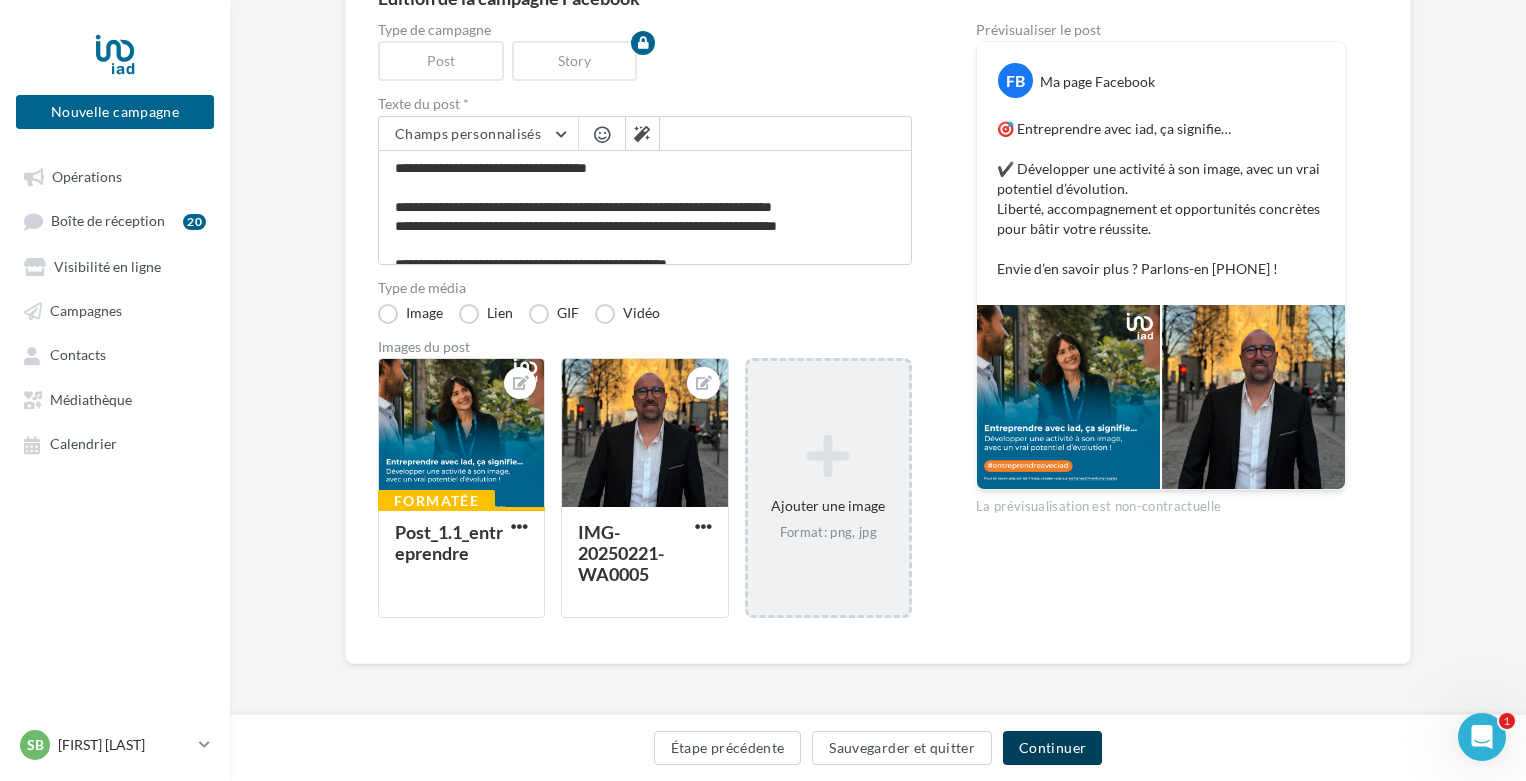 click on "Continuer" at bounding box center (1052, 748) 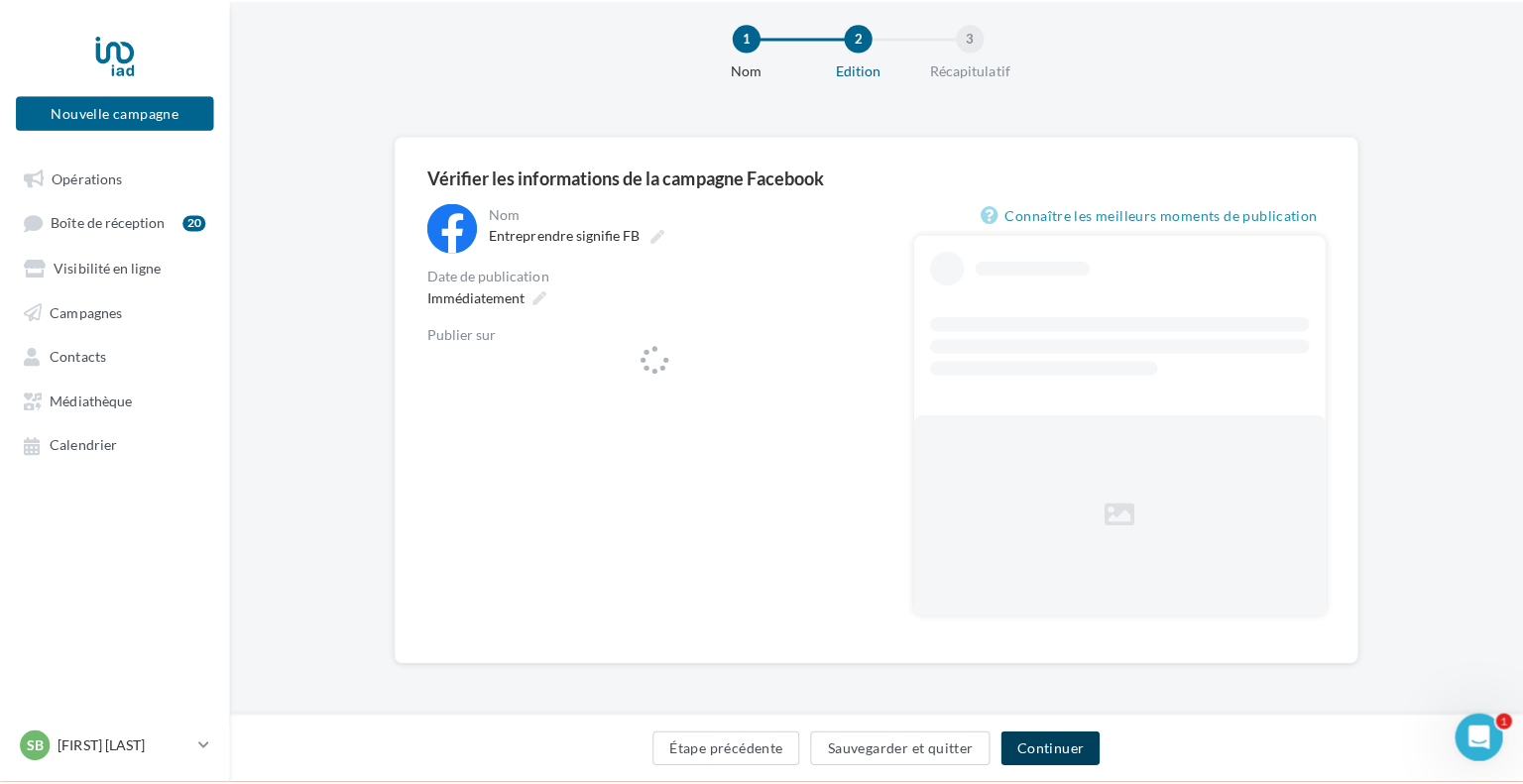 scroll, scrollTop: 32, scrollLeft: 0, axis: vertical 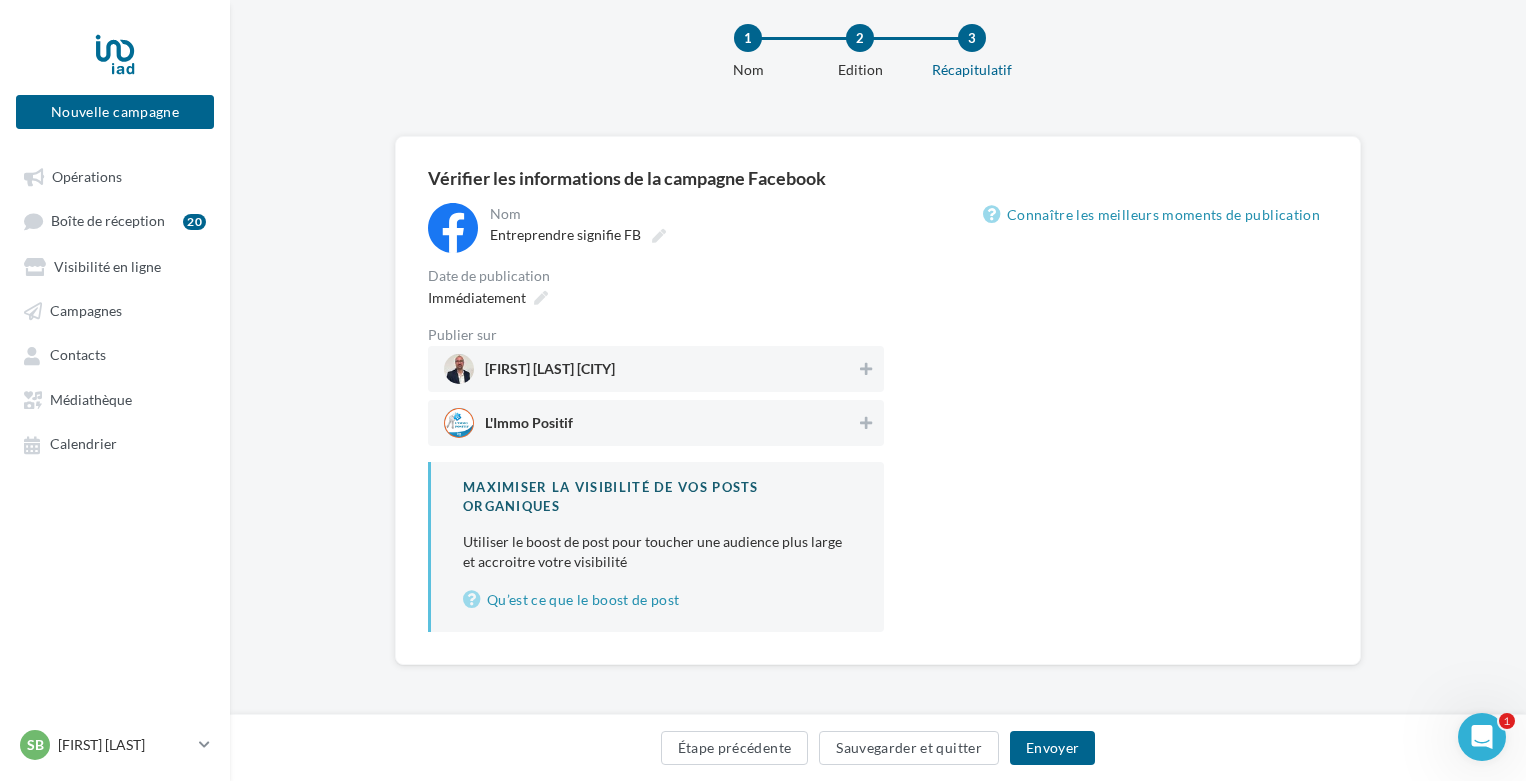 click on "Sébastien vadde Iad france" at bounding box center (650, 369) 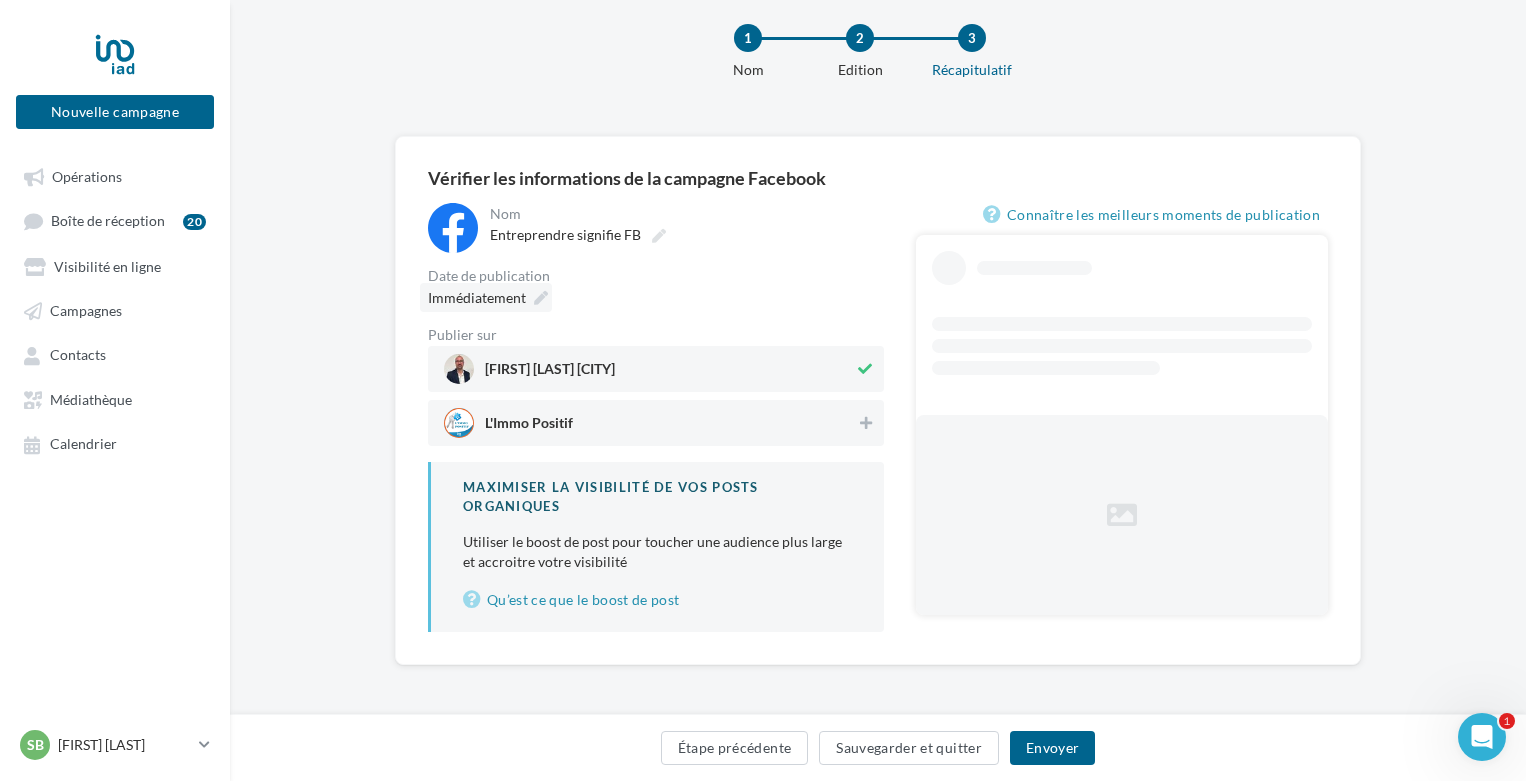 click on "Immédiatement" at bounding box center [486, 297] 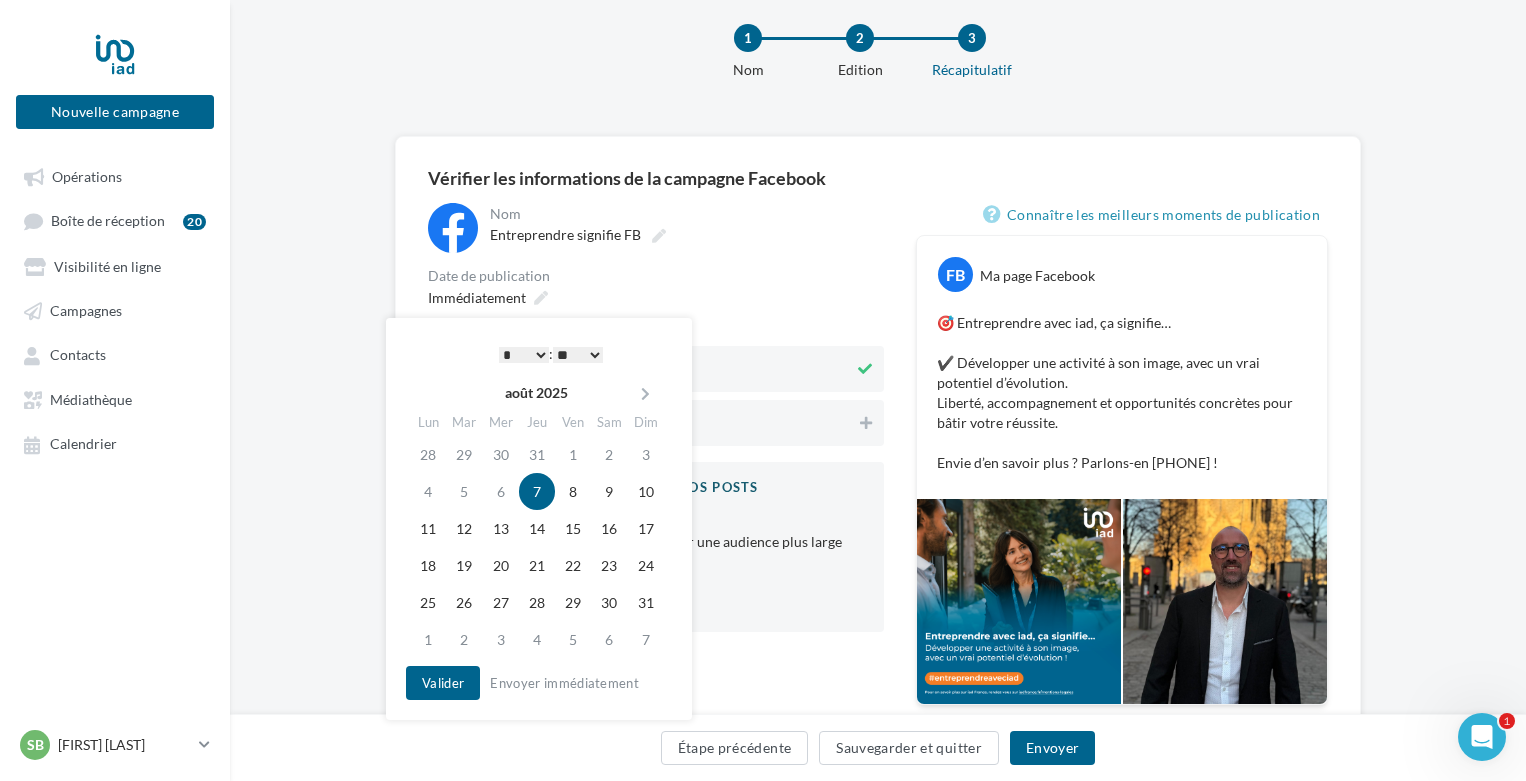 click on "* * * * * * * * * * ** ** ** ** ** ** ** ** ** ** ** ** ** **" at bounding box center [524, 355] 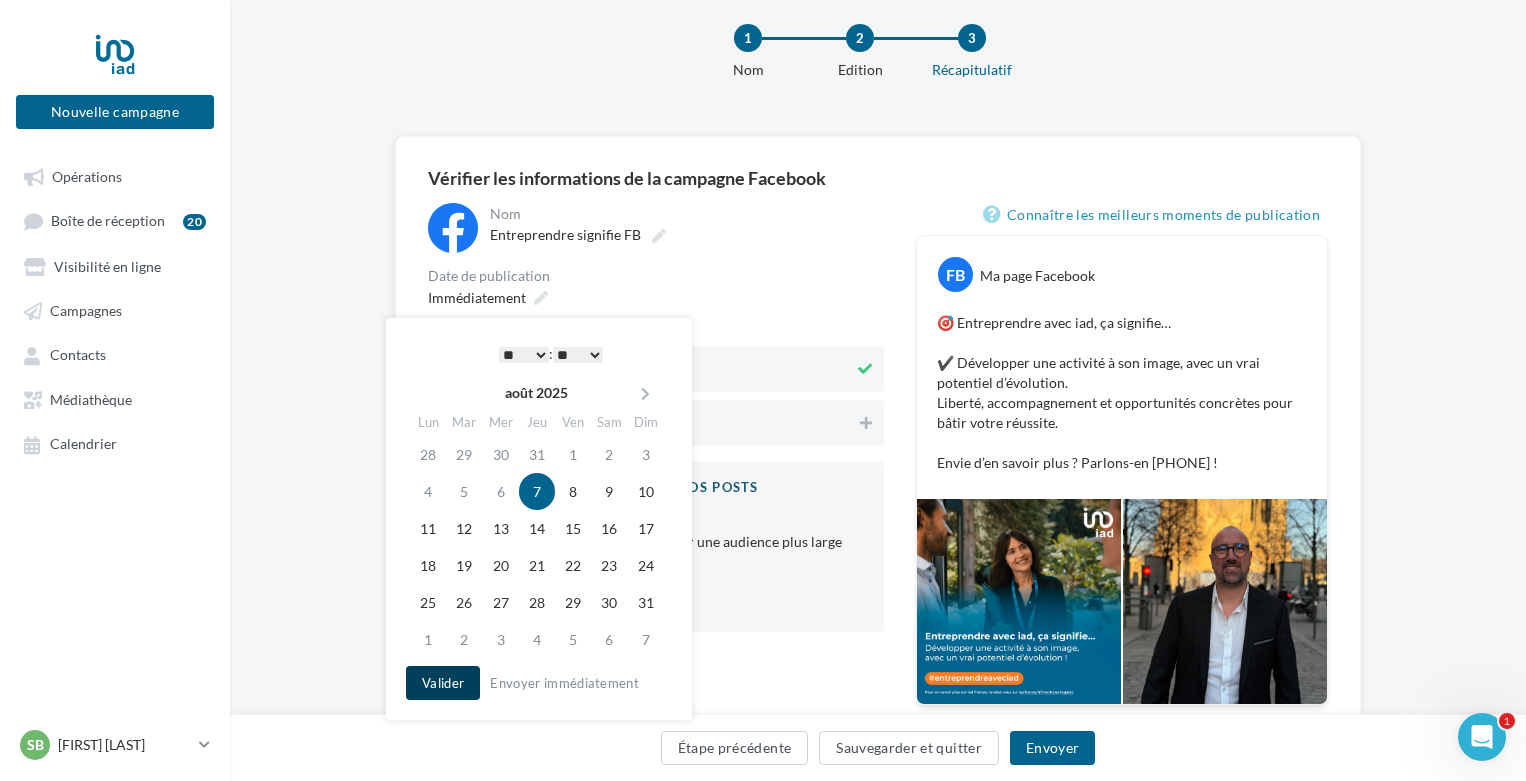 click on "Valider" at bounding box center (443, 683) 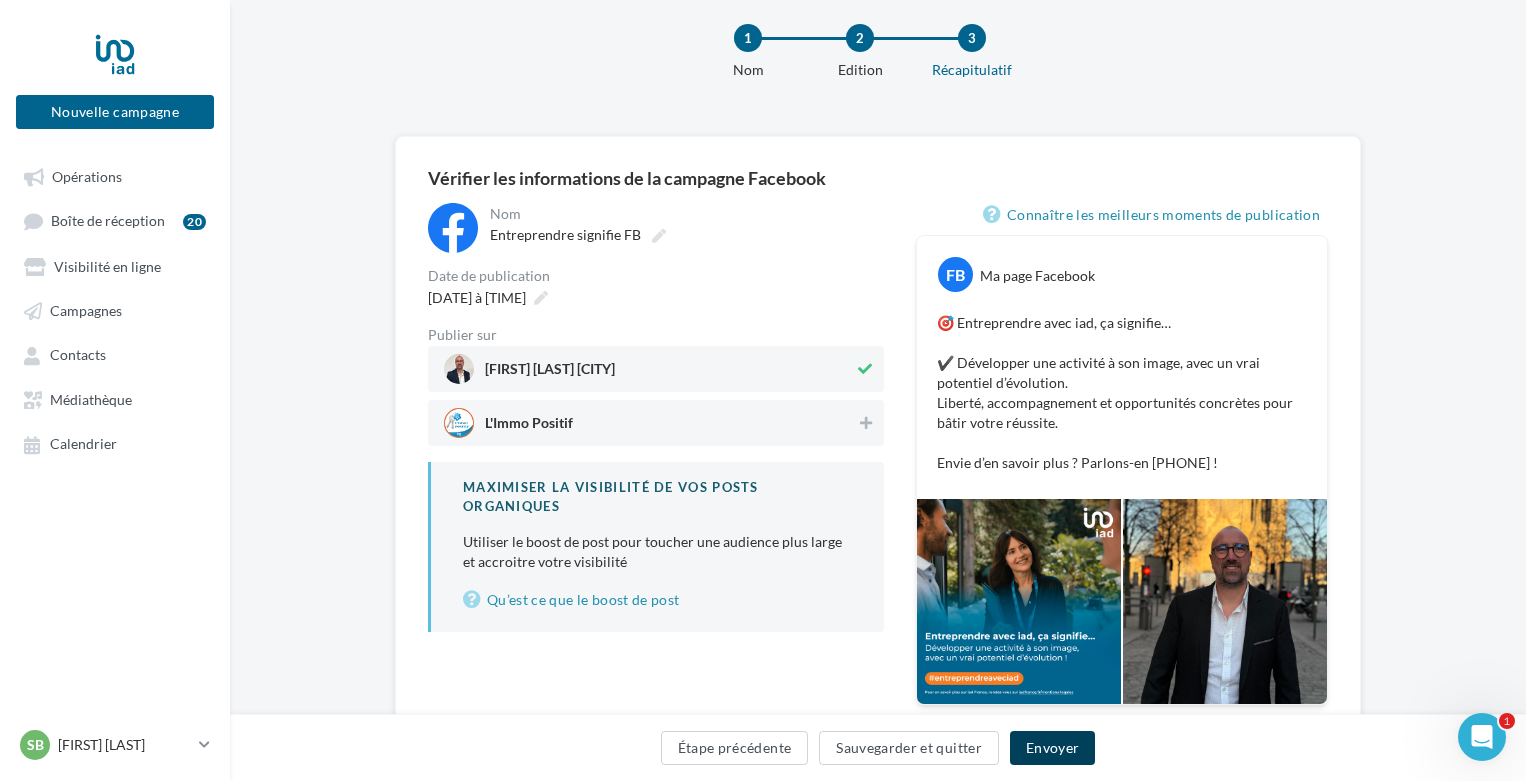 click on "Envoyer" at bounding box center (1052, 748) 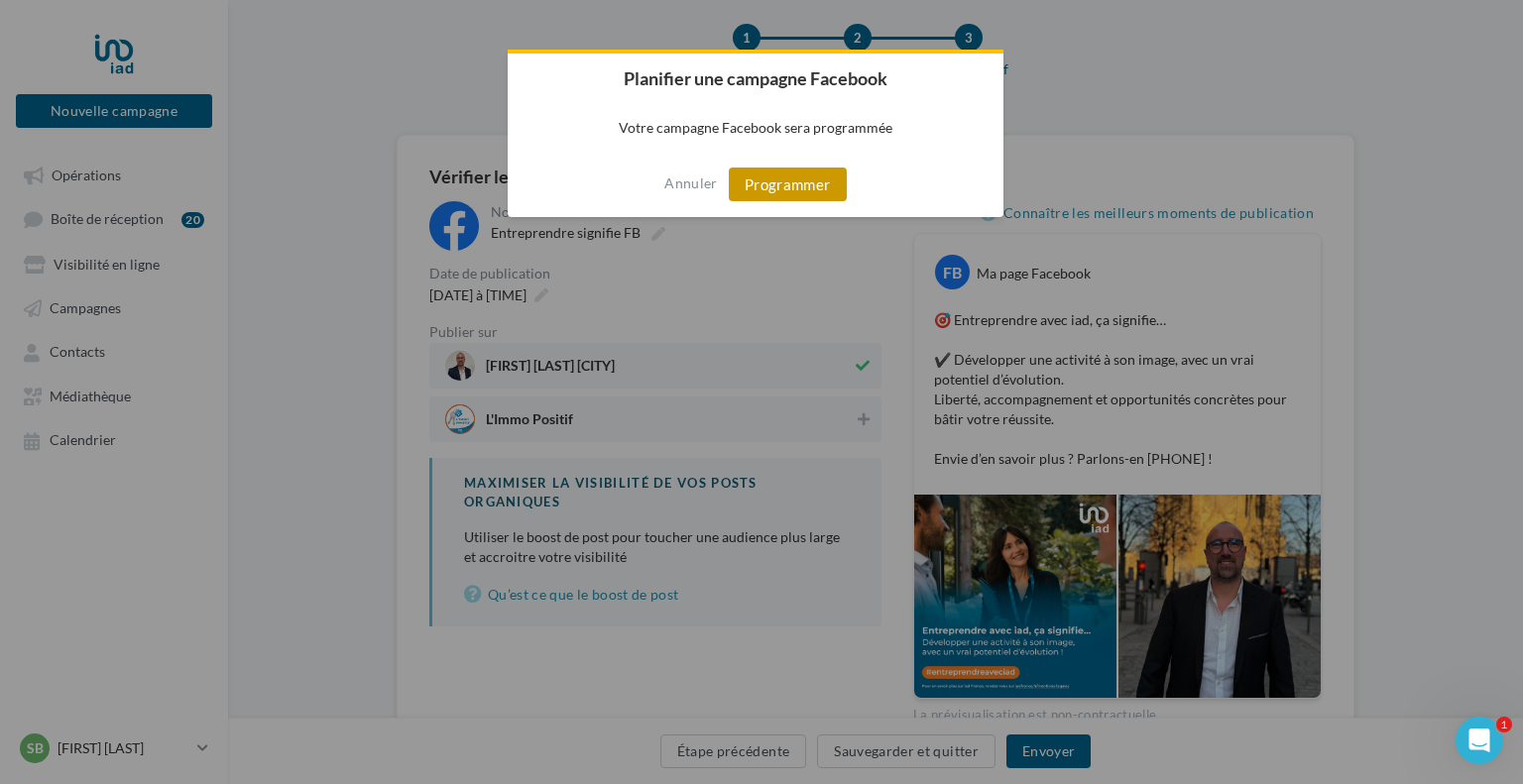 click on "Programmer" at bounding box center [787, 184] 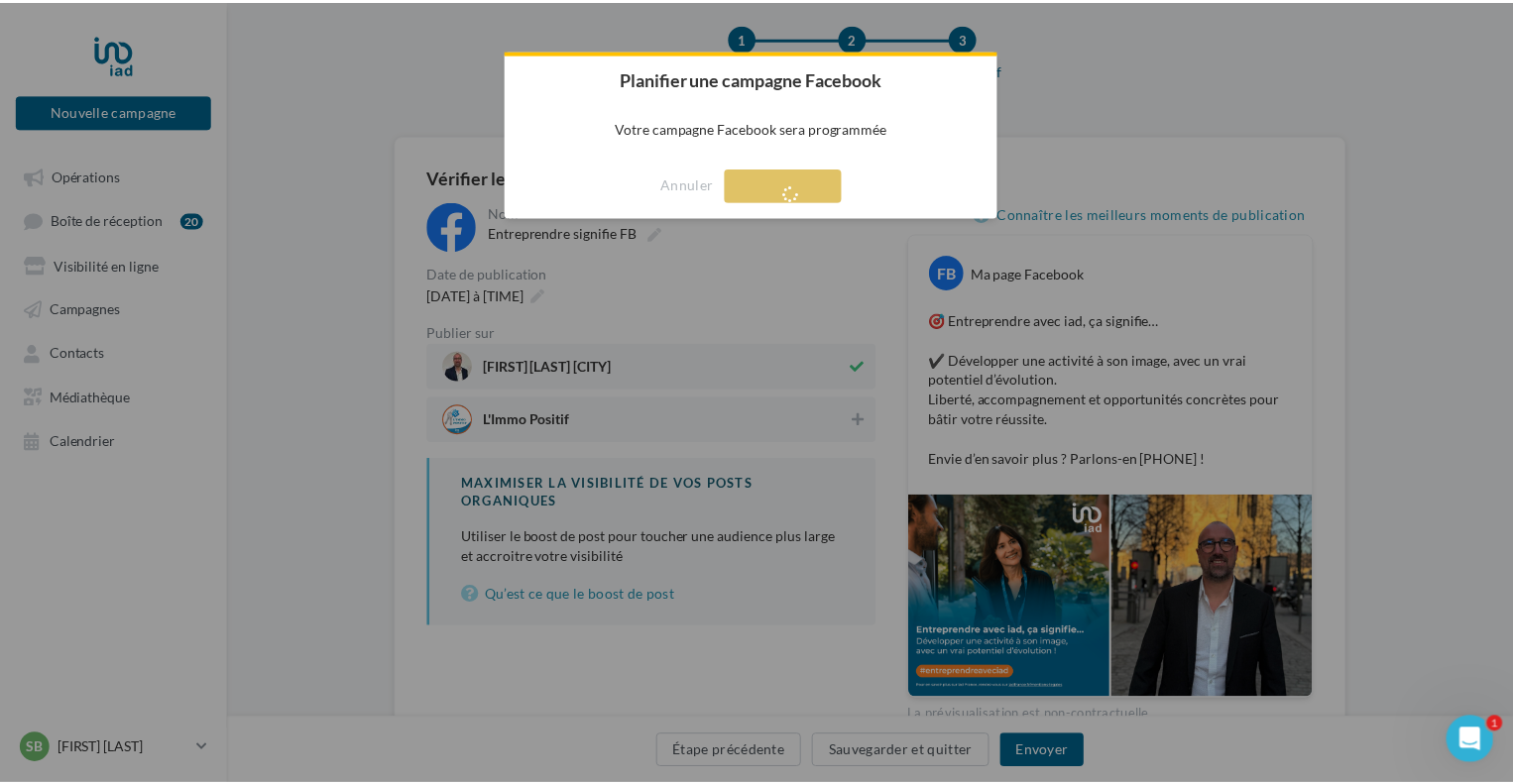 scroll, scrollTop: 32, scrollLeft: 0, axis: vertical 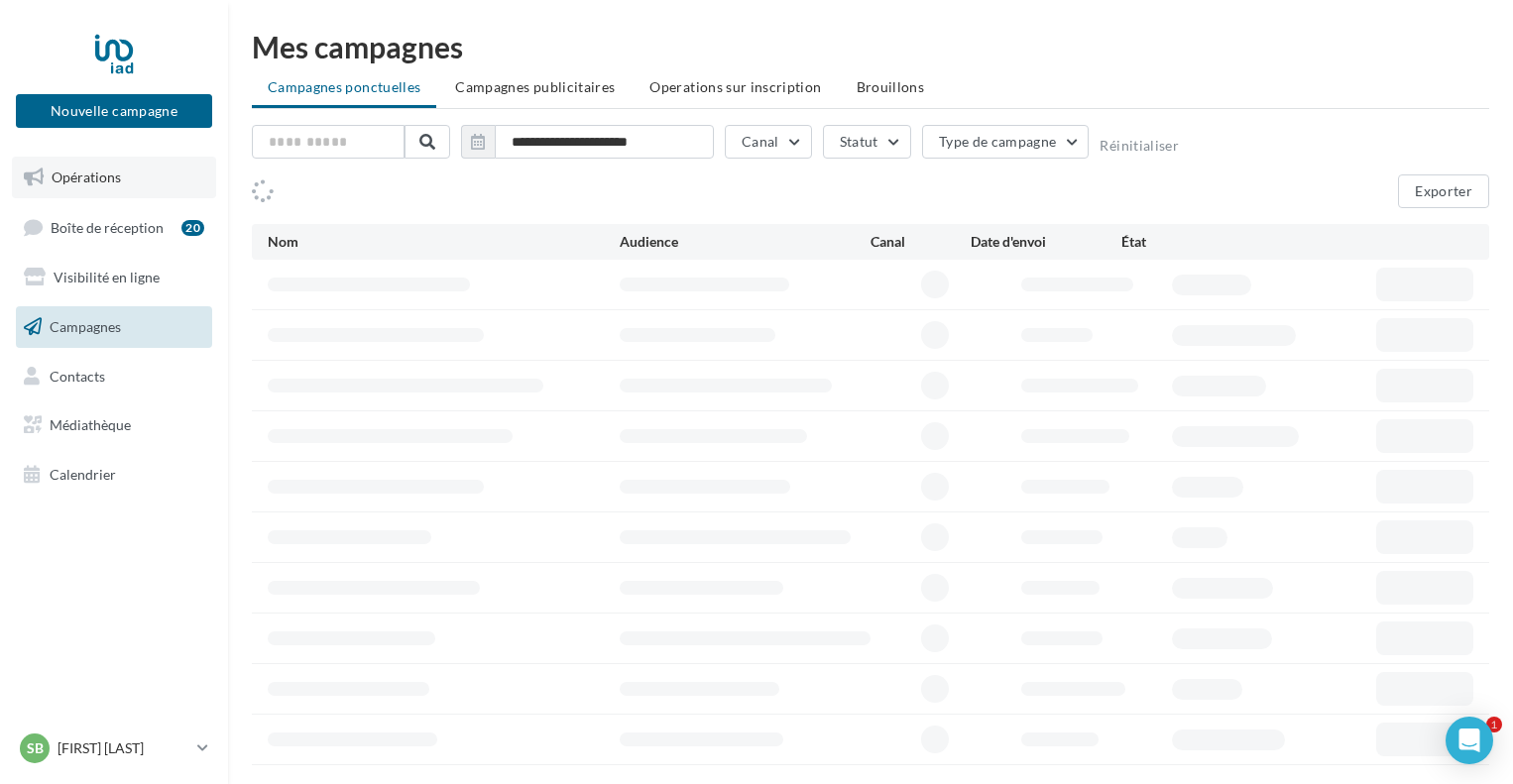 click on "Opérations" at bounding box center (86, 176) 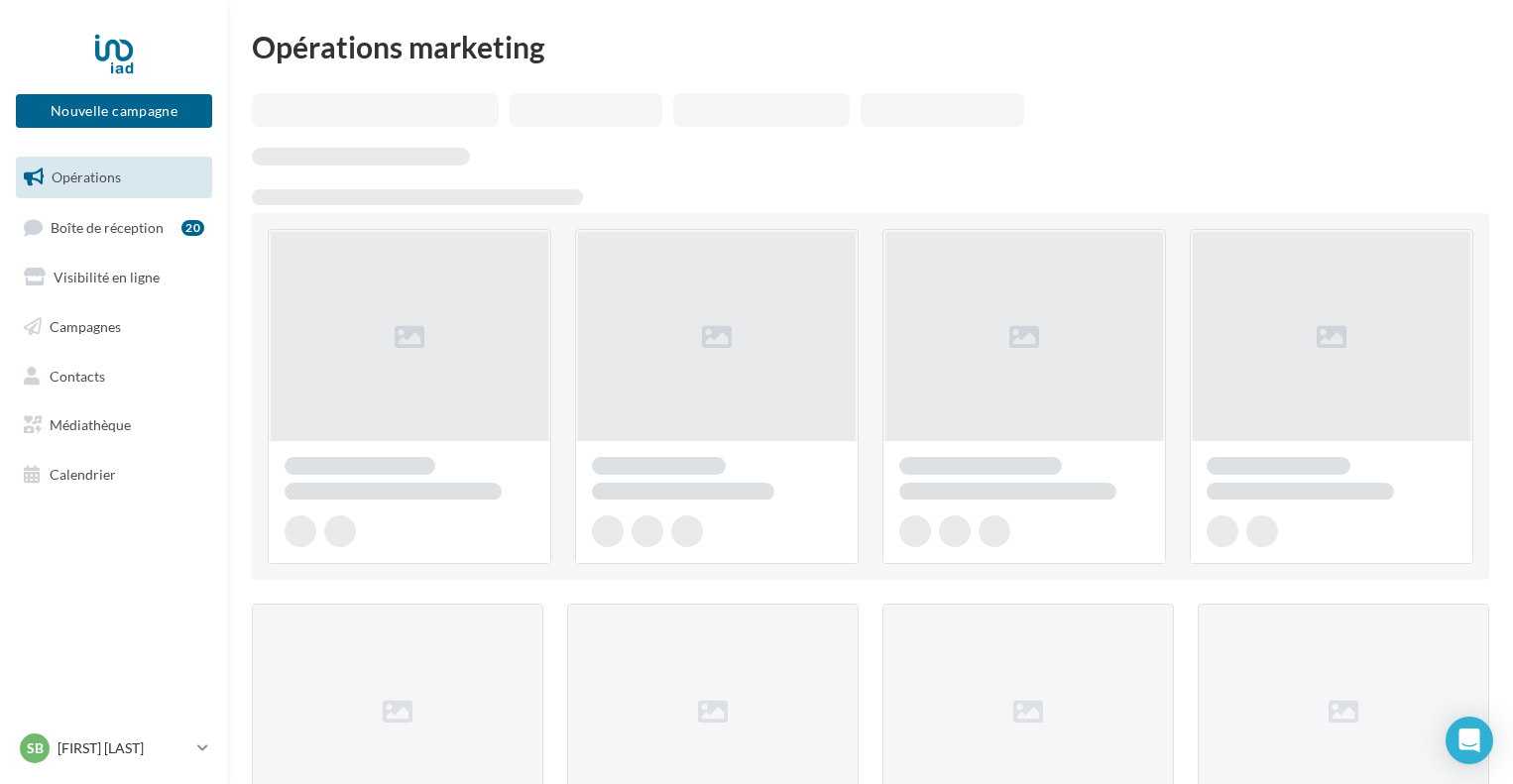 scroll, scrollTop: 0, scrollLeft: 0, axis: both 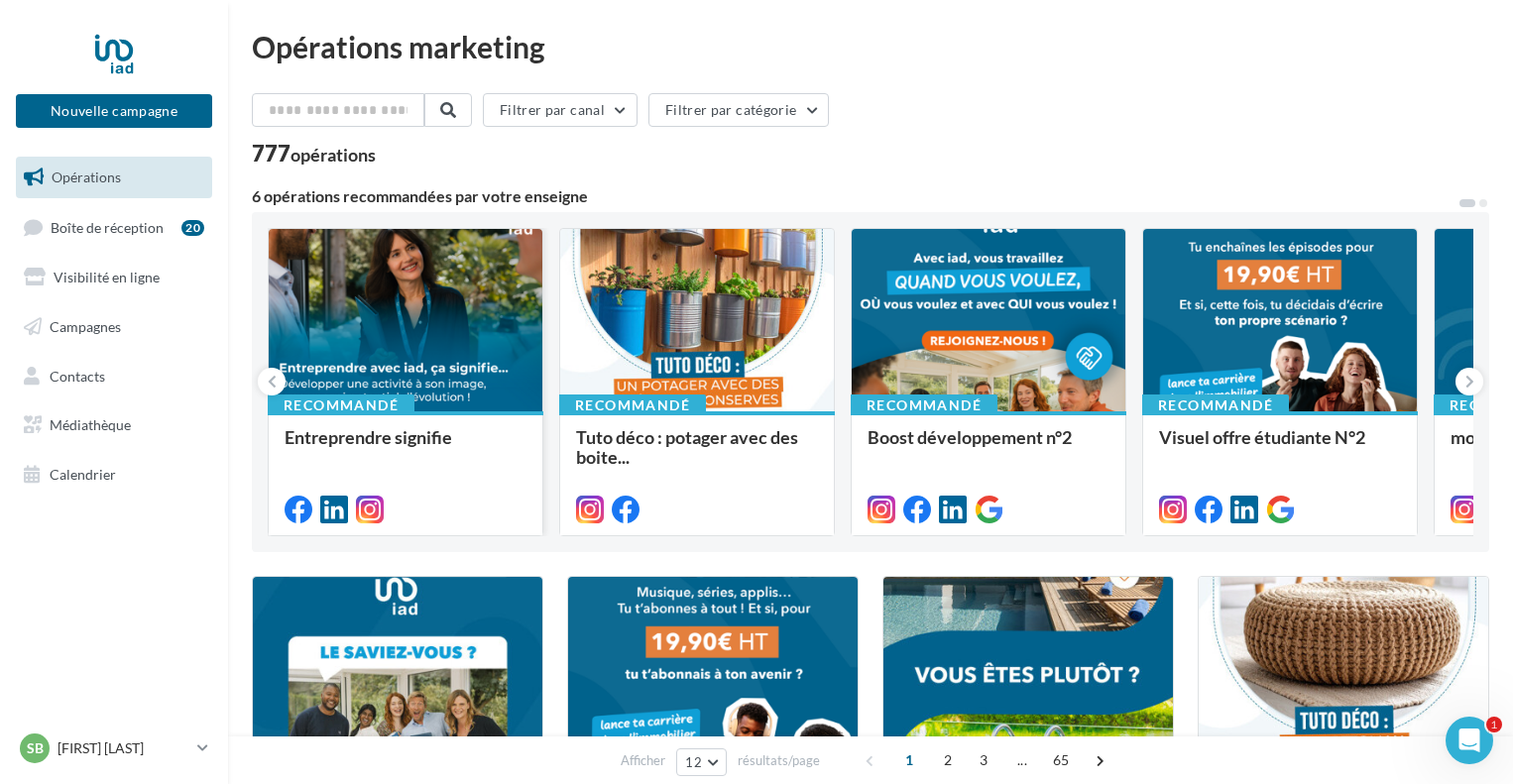 click on "Entreprendre signifie" at bounding box center [406, 447] 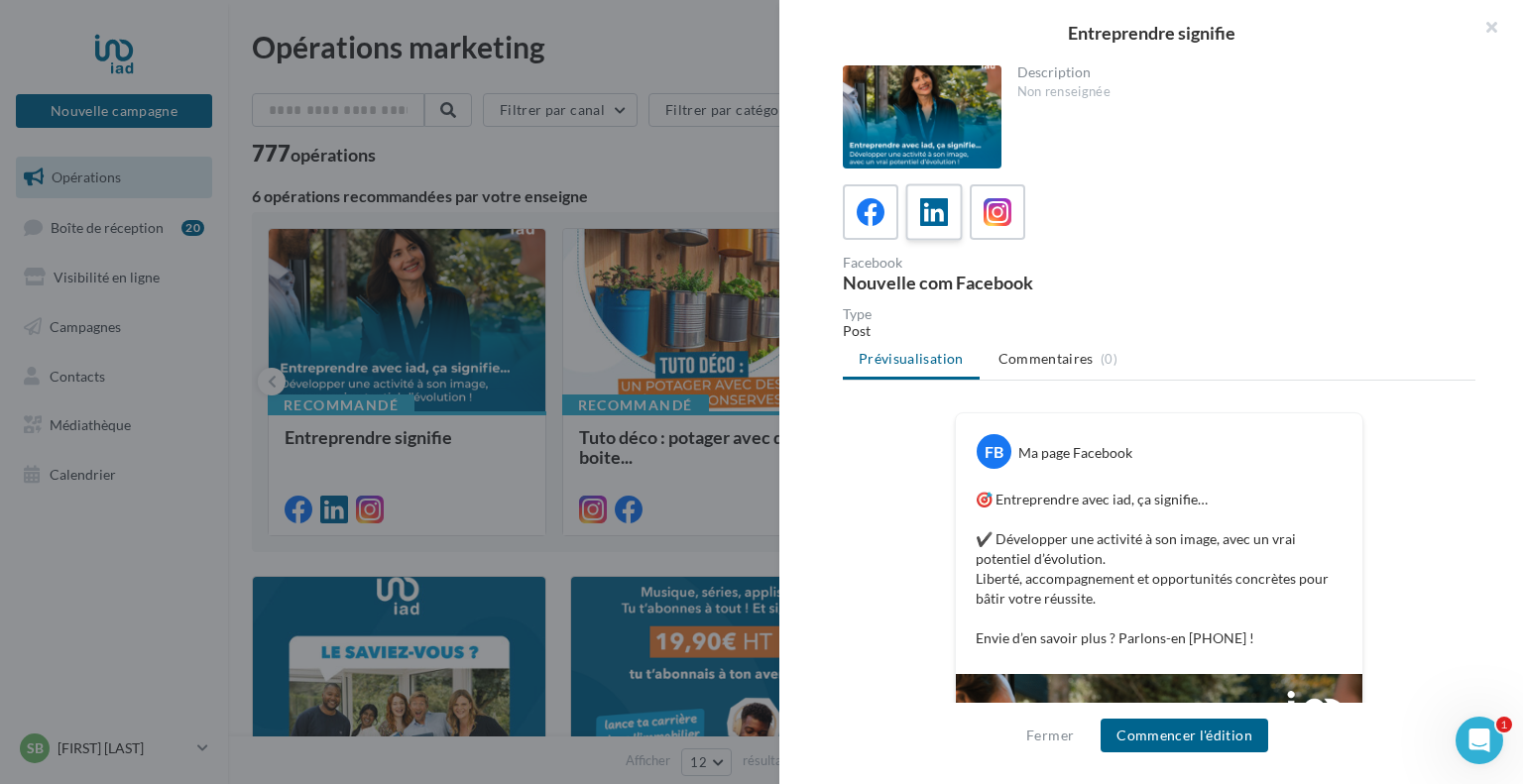 click at bounding box center [934, 212] 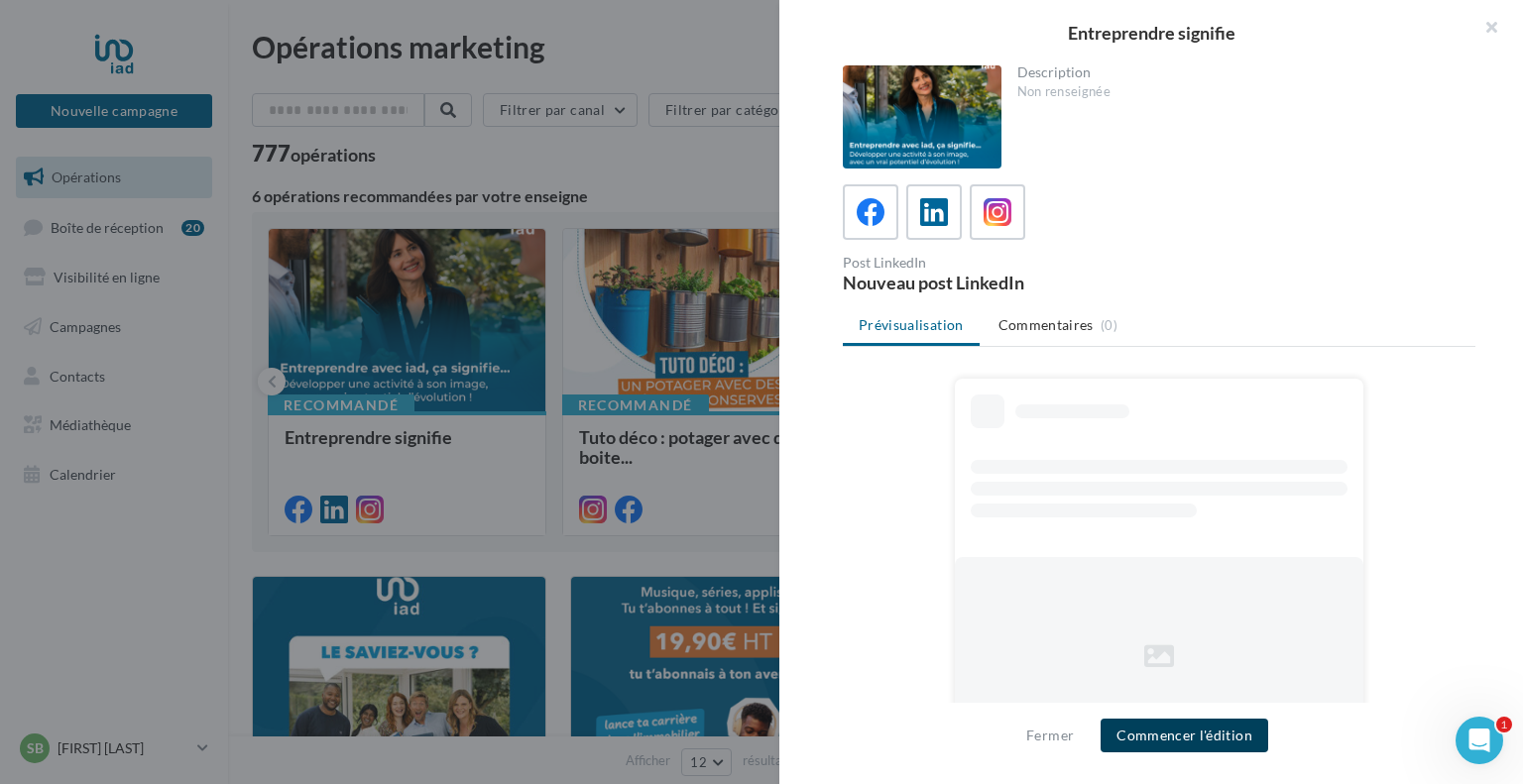 click on "Commencer l'édition" at bounding box center (1184, 735) 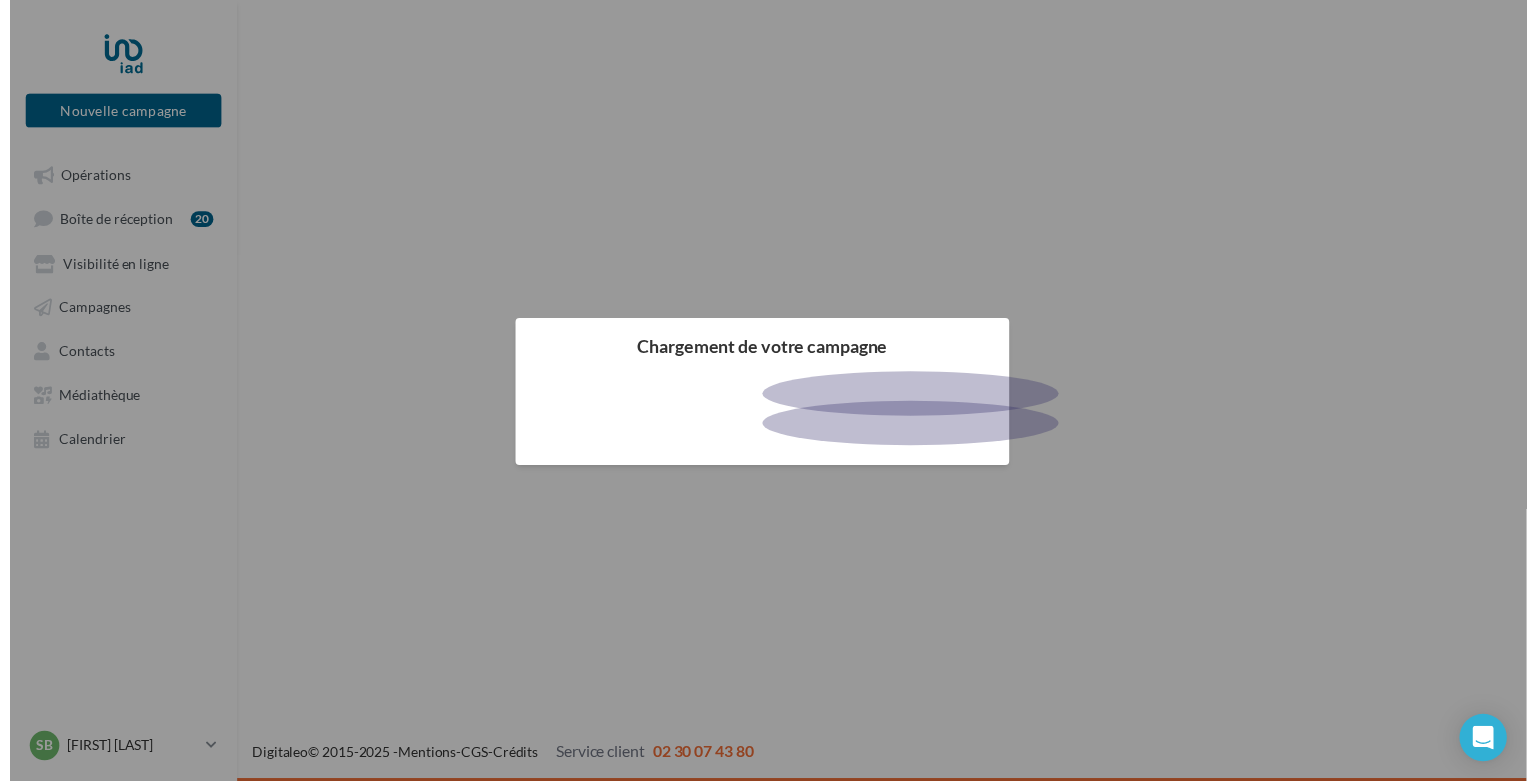 scroll, scrollTop: 0, scrollLeft: 0, axis: both 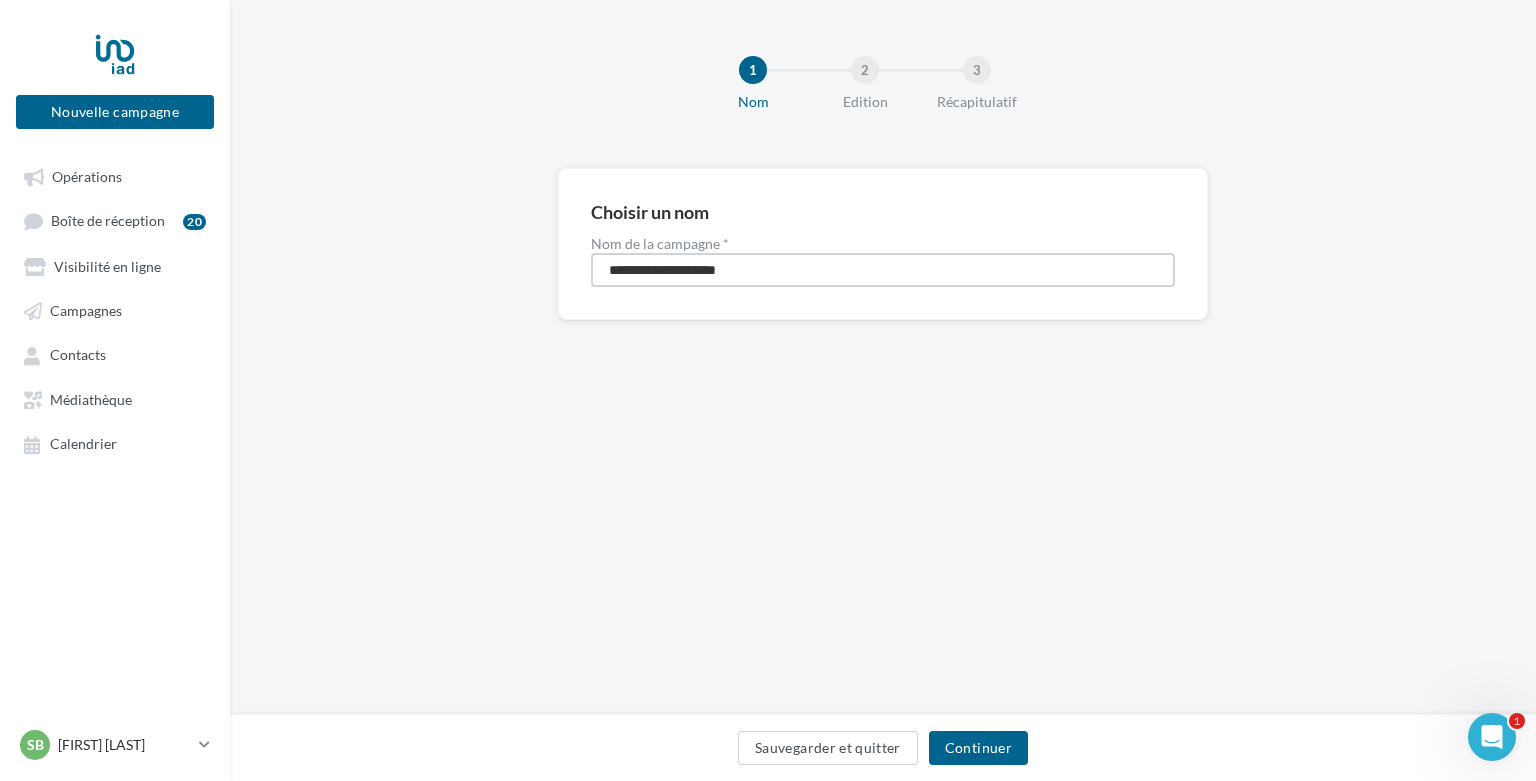 click on "**********" at bounding box center (883, 270) 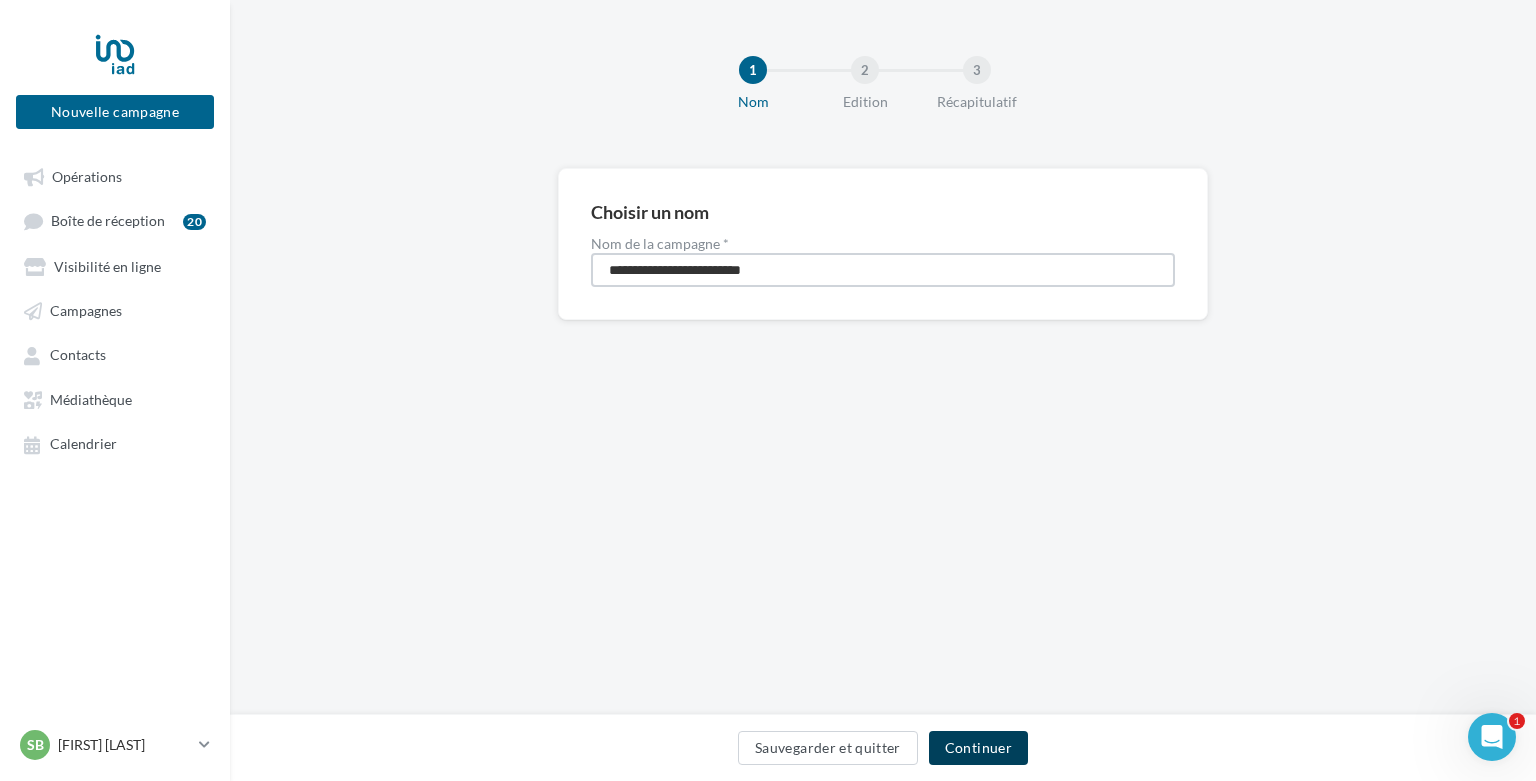 type on "**********" 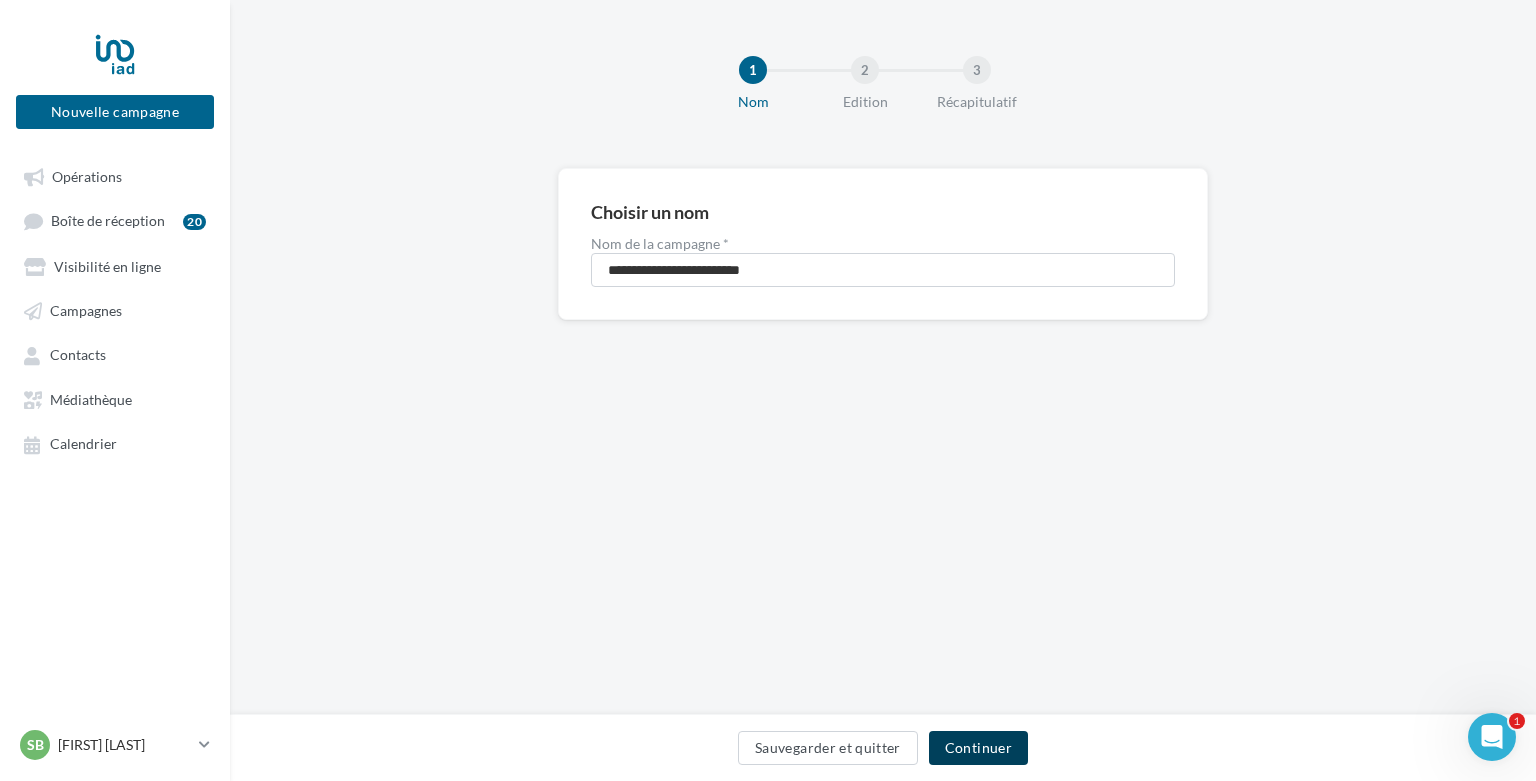 click on "Continuer" at bounding box center [978, 748] 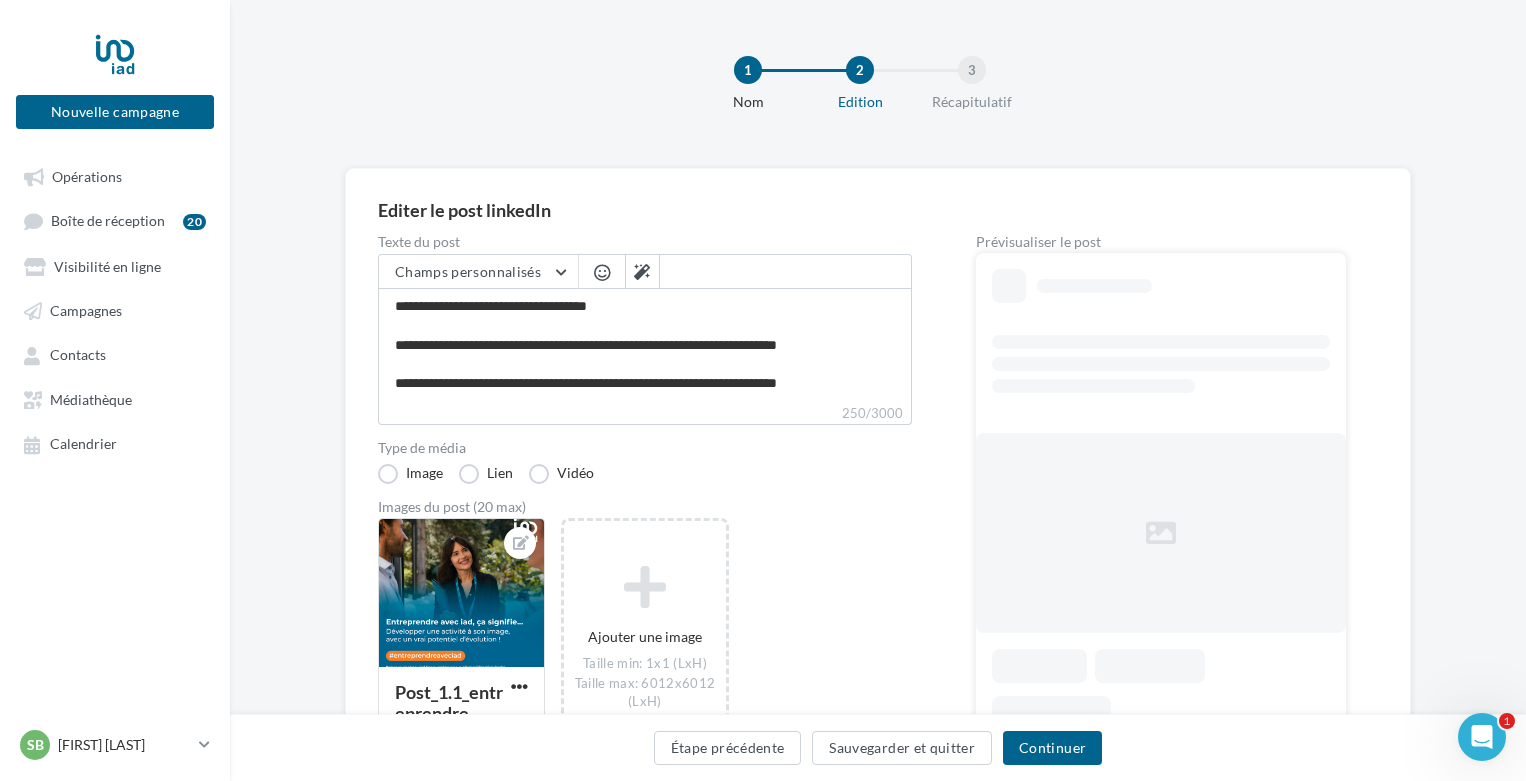 scroll, scrollTop: 100, scrollLeft: 0, axis: vertical 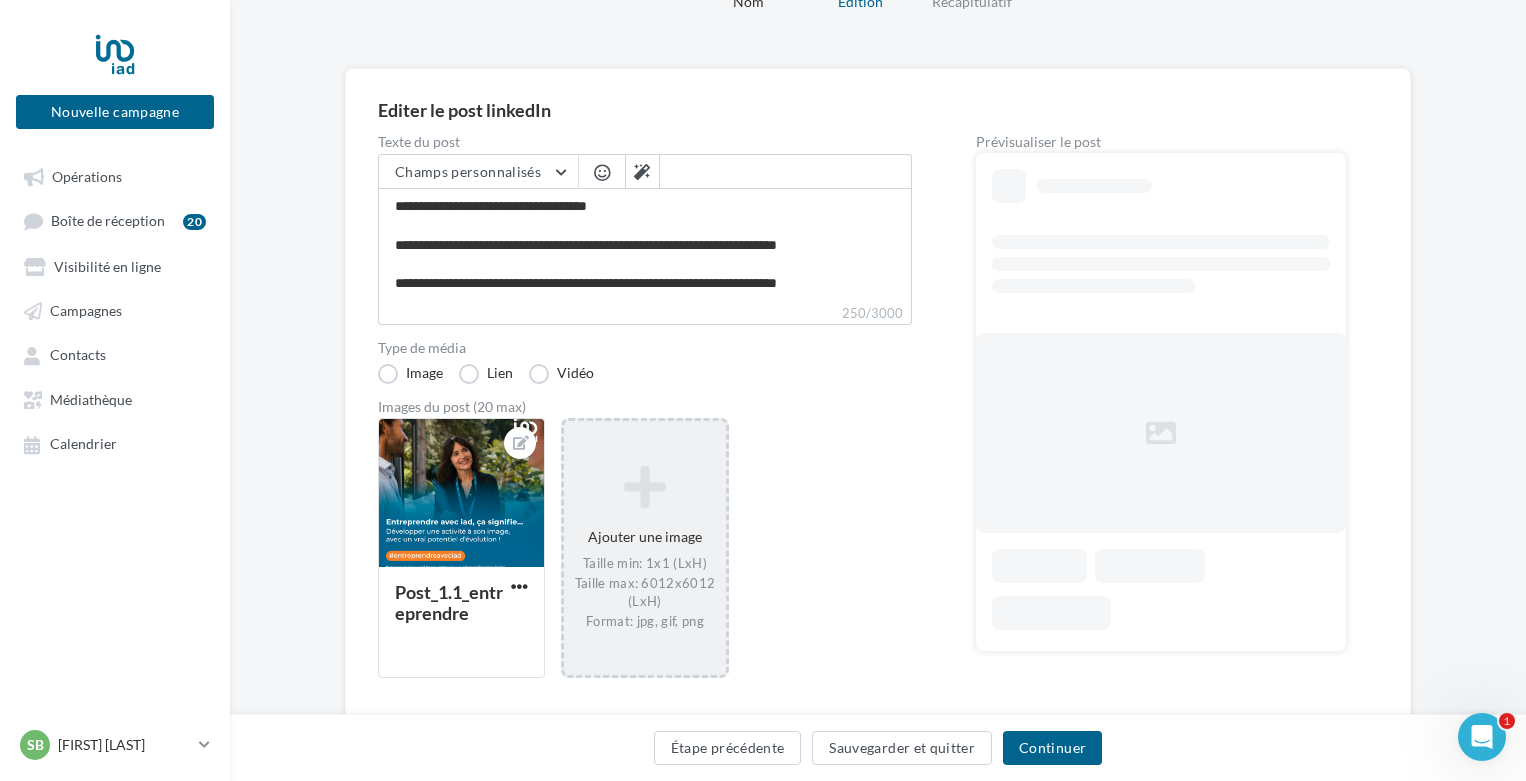 click on "Ajouter une image     Taille min: 1x1 (LxH)   Taille max: 6012x6012 (LxH)   Format: jpg, gif, png" at bounding box center (644, 548) 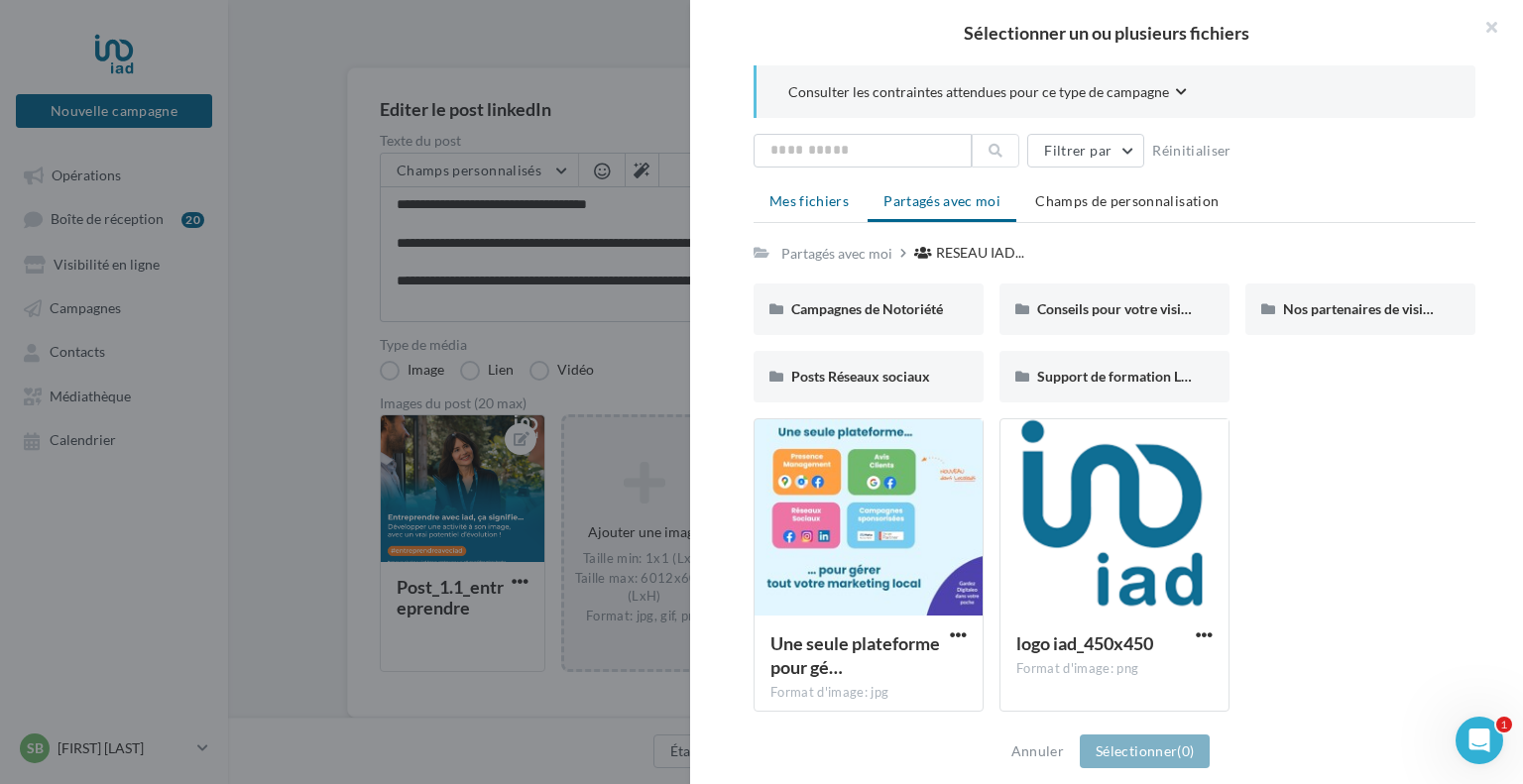 click on "Mes fichiers" at bounding box center [809, 200] 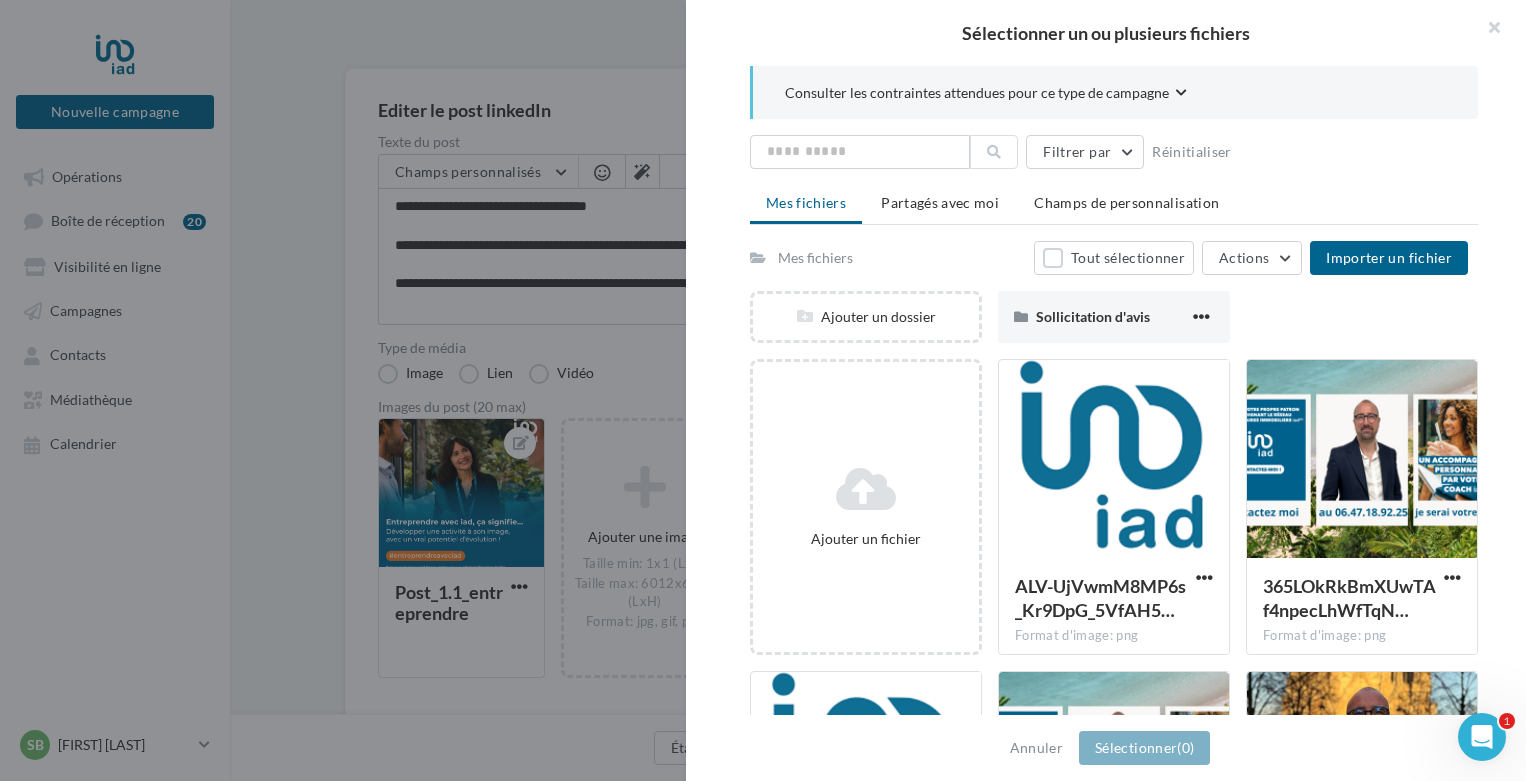 scroll, scrollTop: 200, scrollLeft: 0, axis: vertical 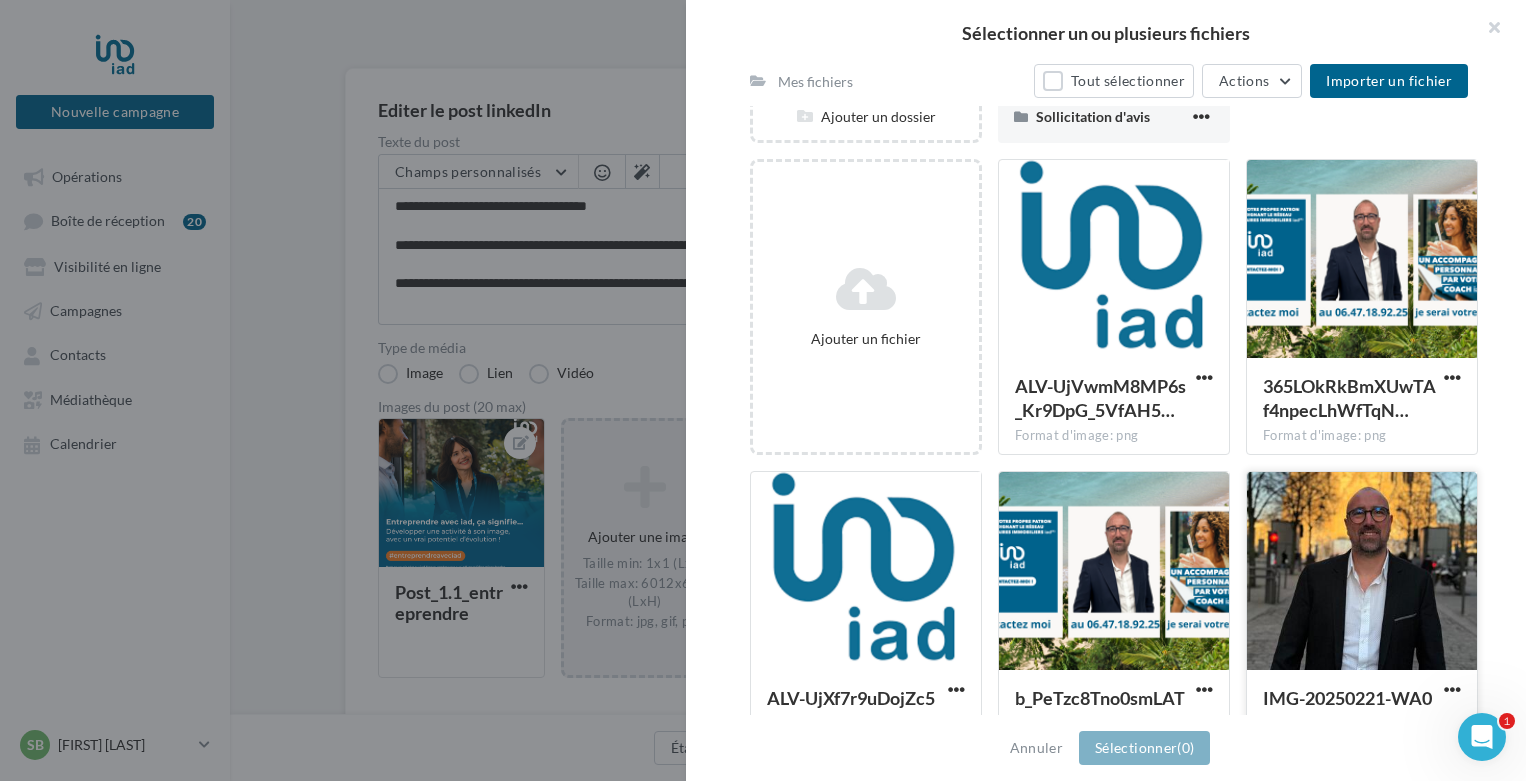 click at bounding box center (1362, 572) 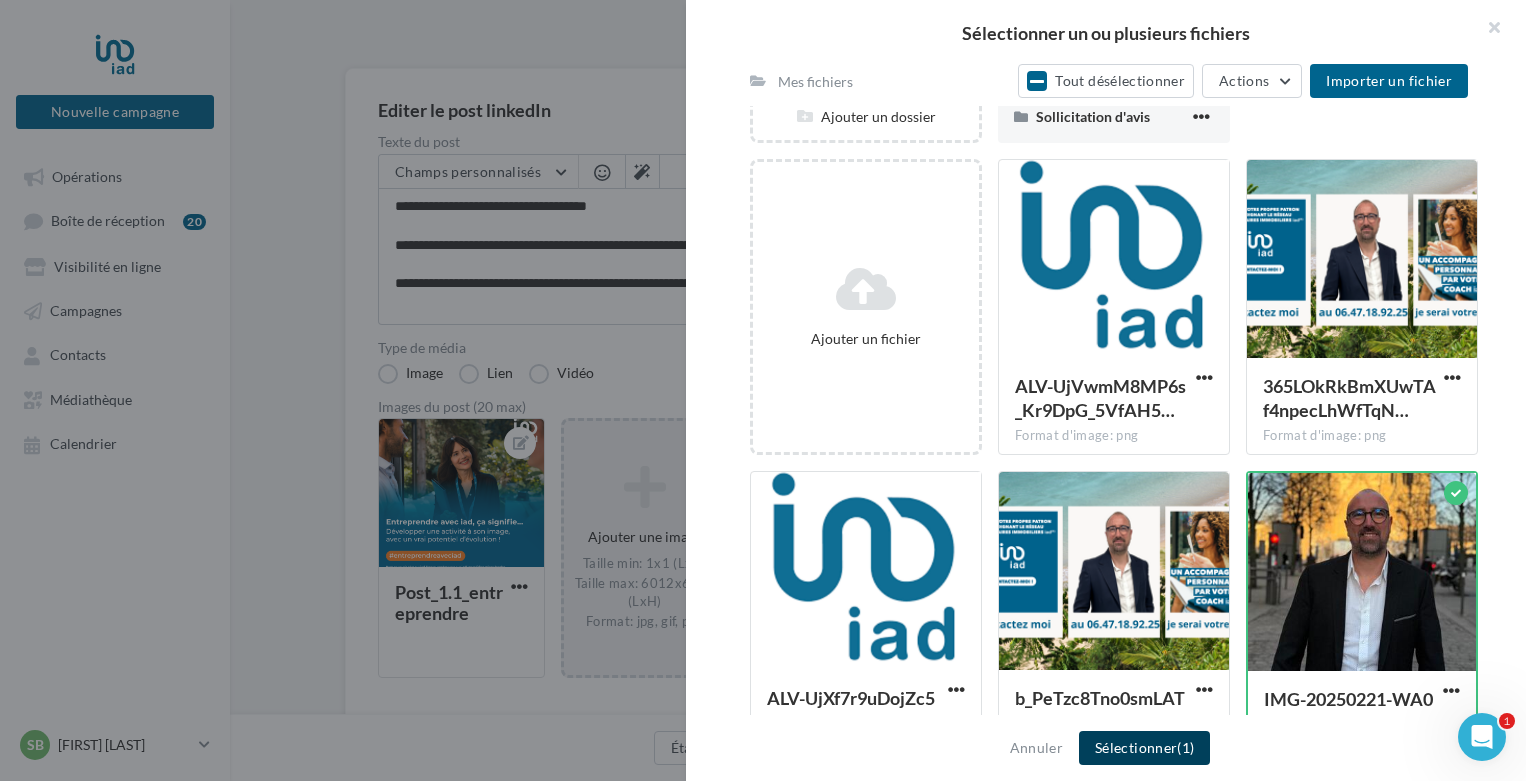 click on "Sélectionner   (1)" at bounding box center [1144, 748] 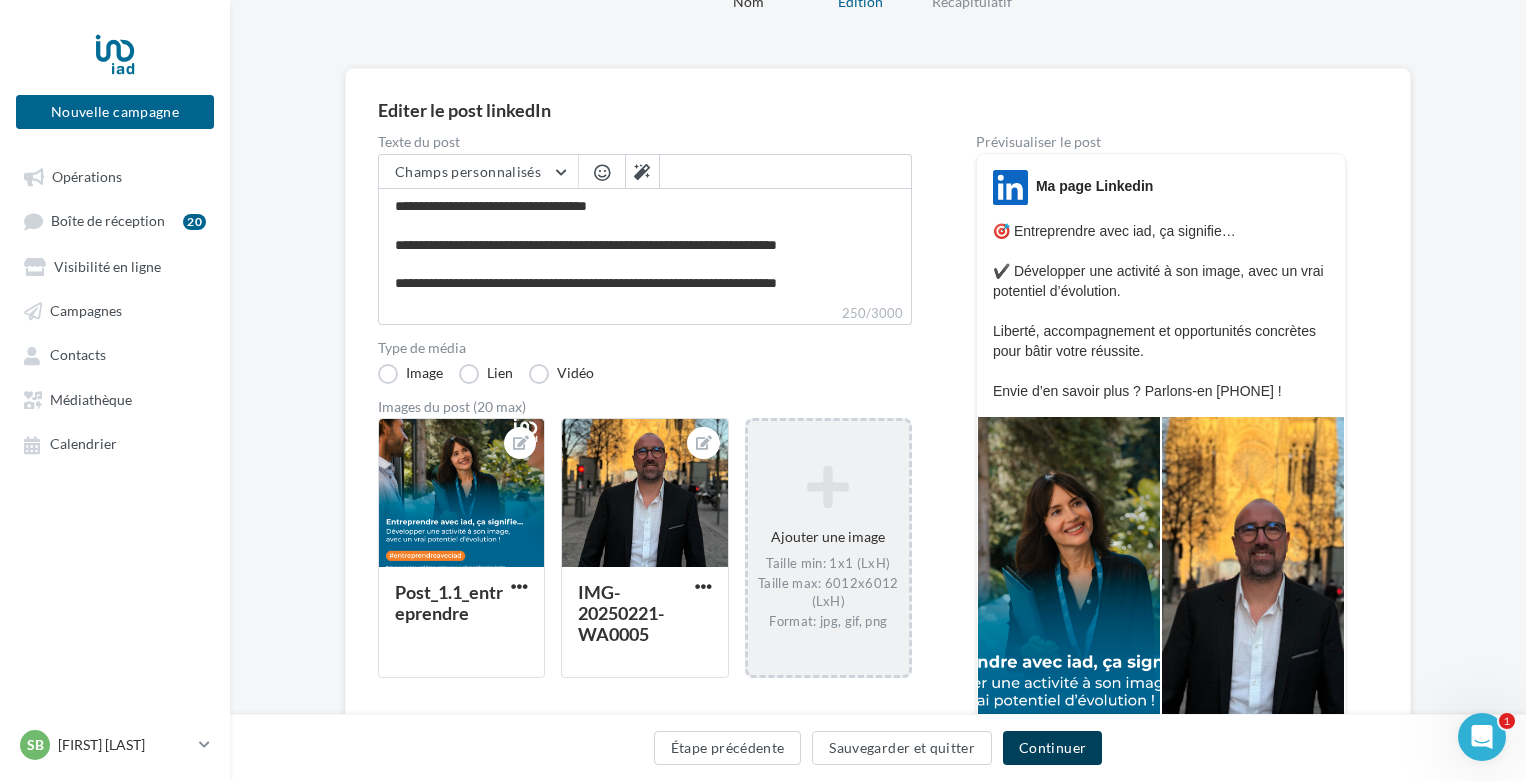 click on "Continuer" at bounding box center (1052, 748) 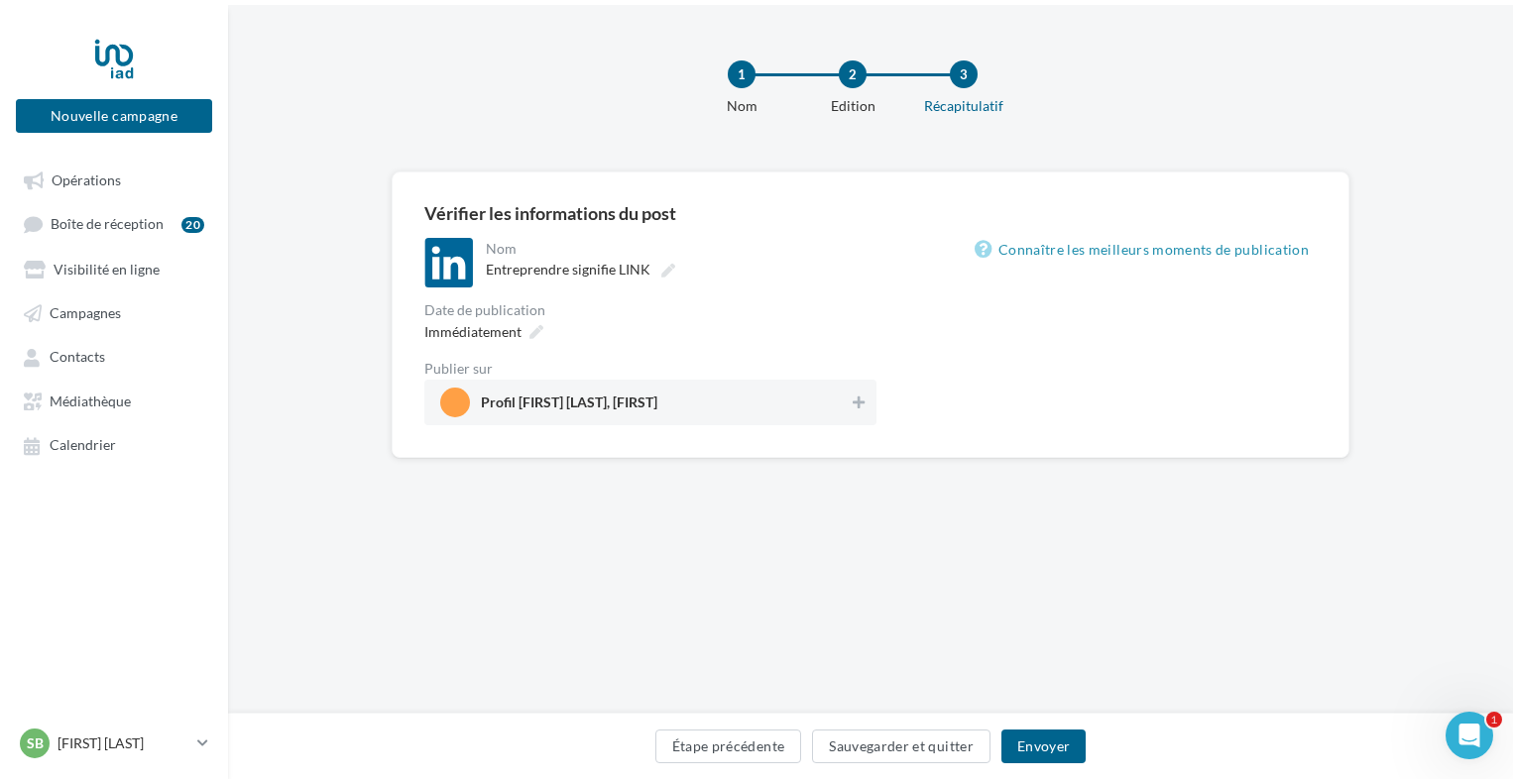 scroll, scrollTop: 0, scrollLeft: 0, axis: both 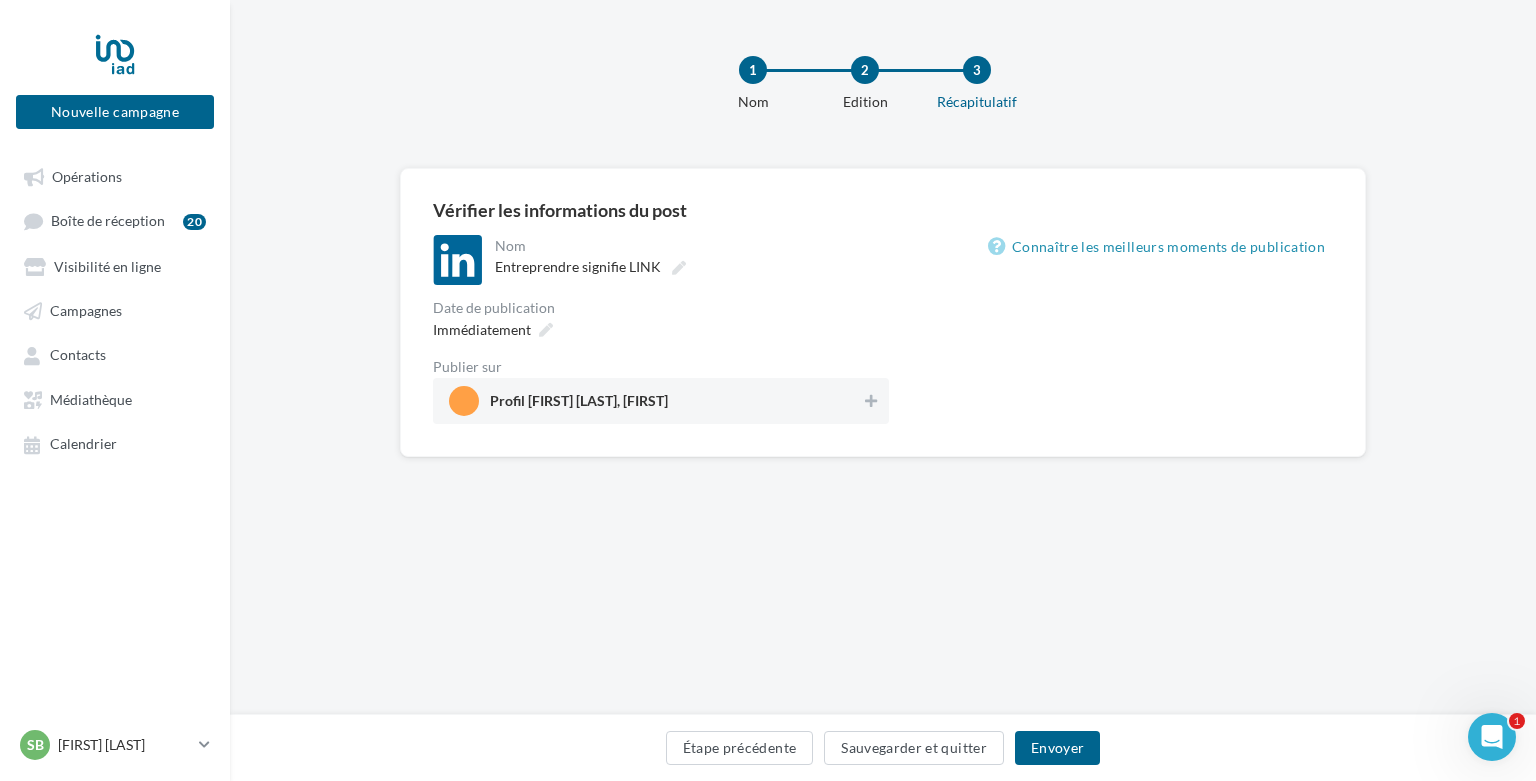click on "Date de publication" at bounding box center [661, 308] 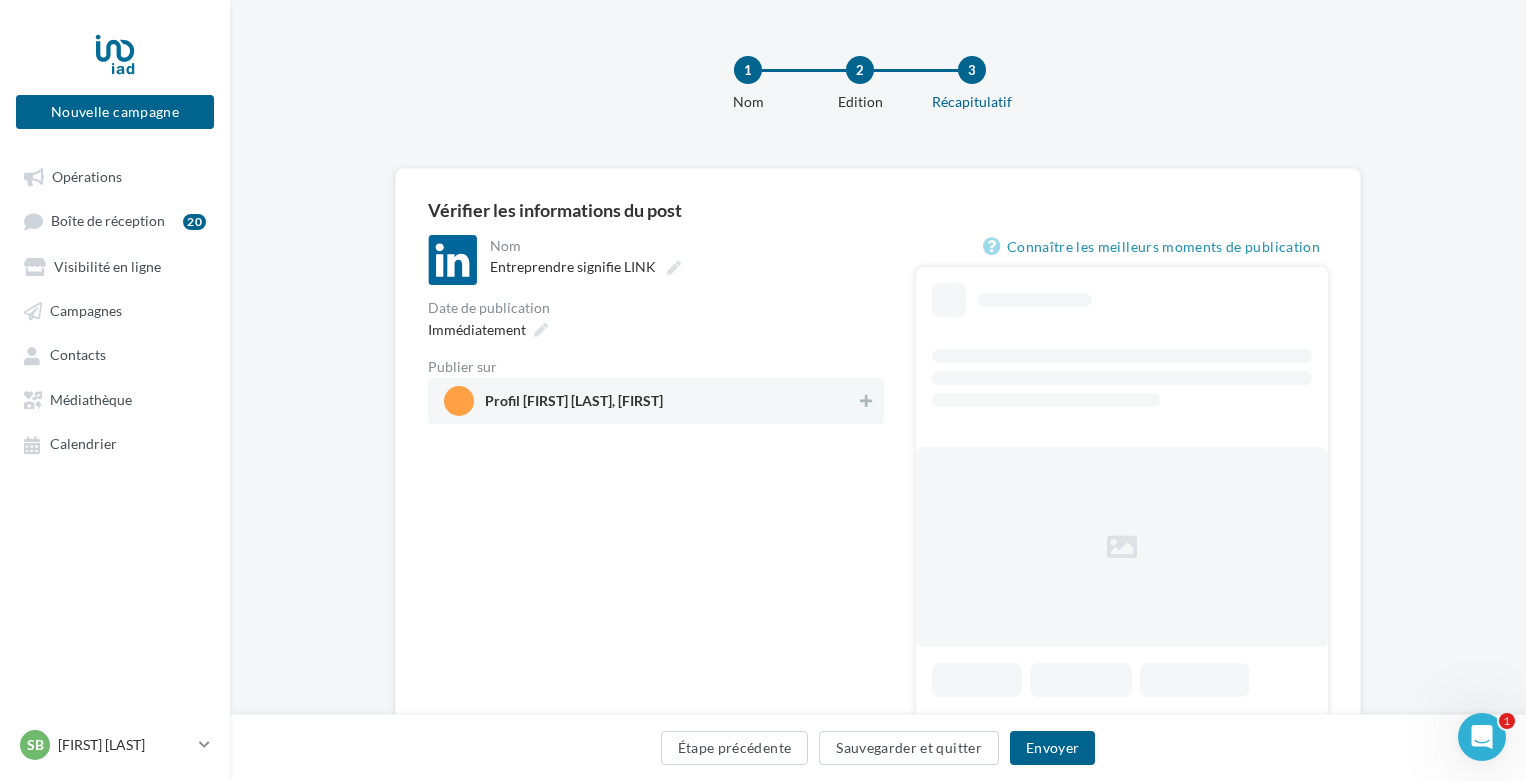 click on "Profil [FIRST] [LAST],  [FIRST]" at bounding box center (574, 405) 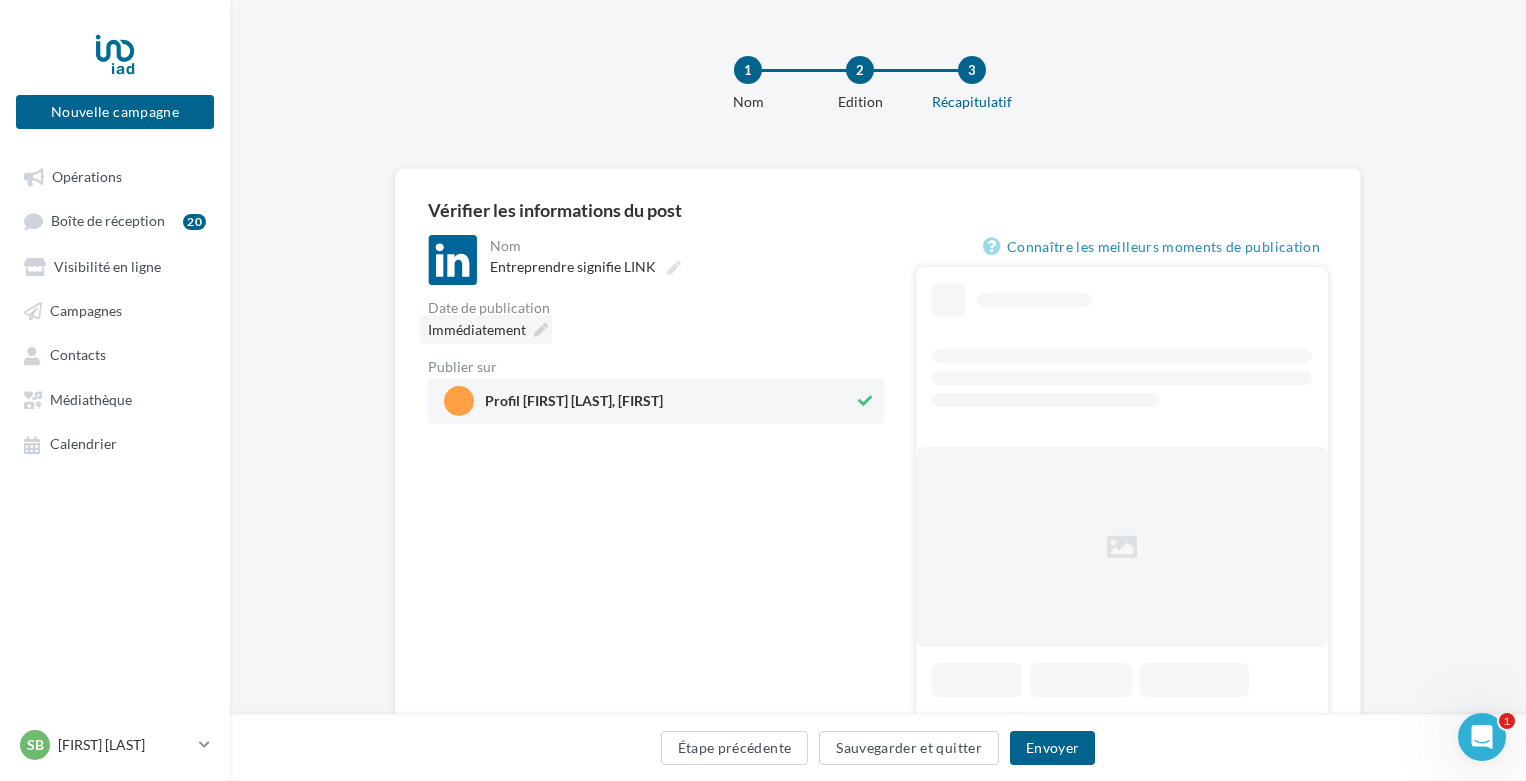 click on "Immédiatement" at bounding box center (477, 329) 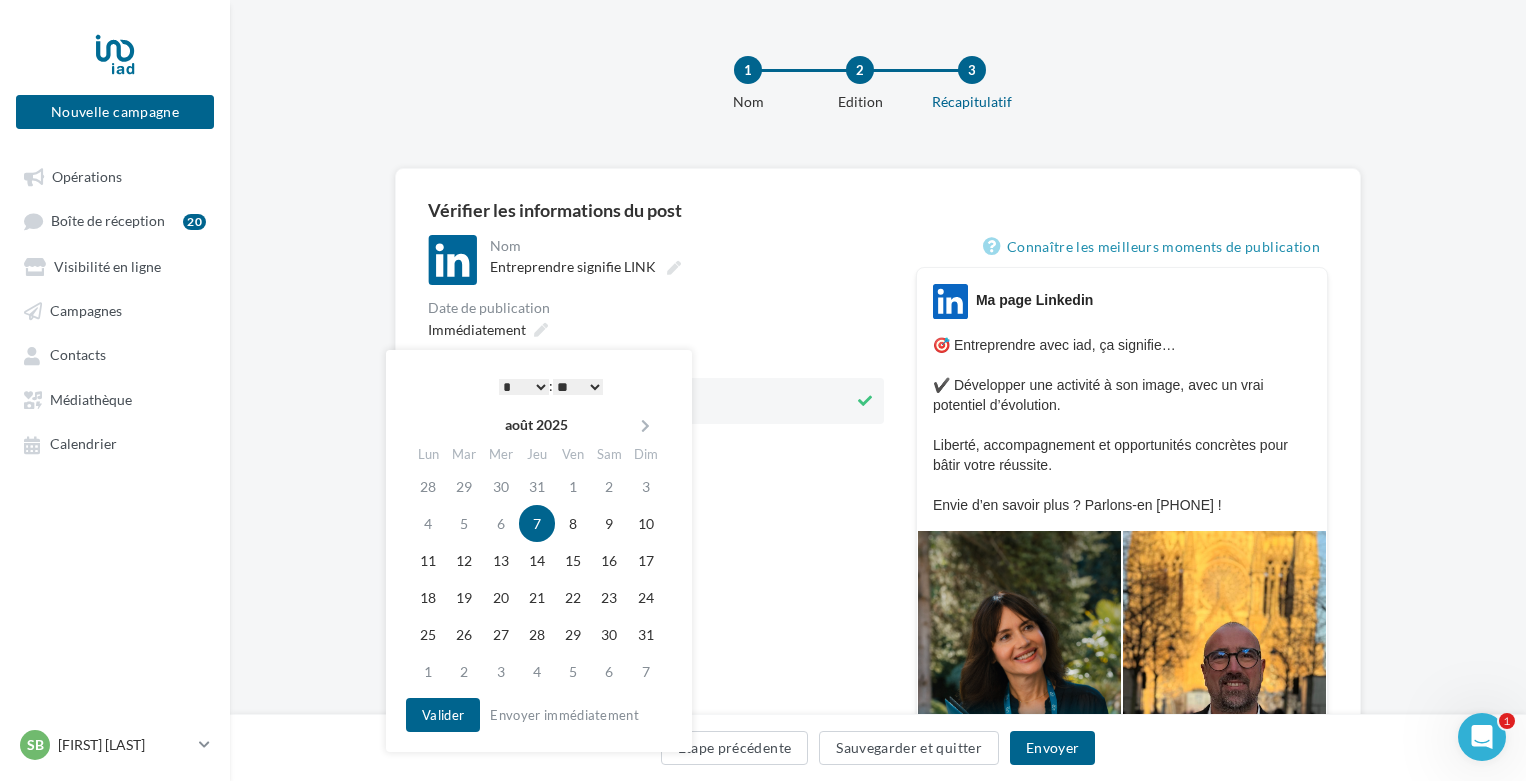 click on "* * * * * * * * * * ** ** ** ** ** ** ** ** ** ** ** ** ** **" at bounding box center (524, 387) 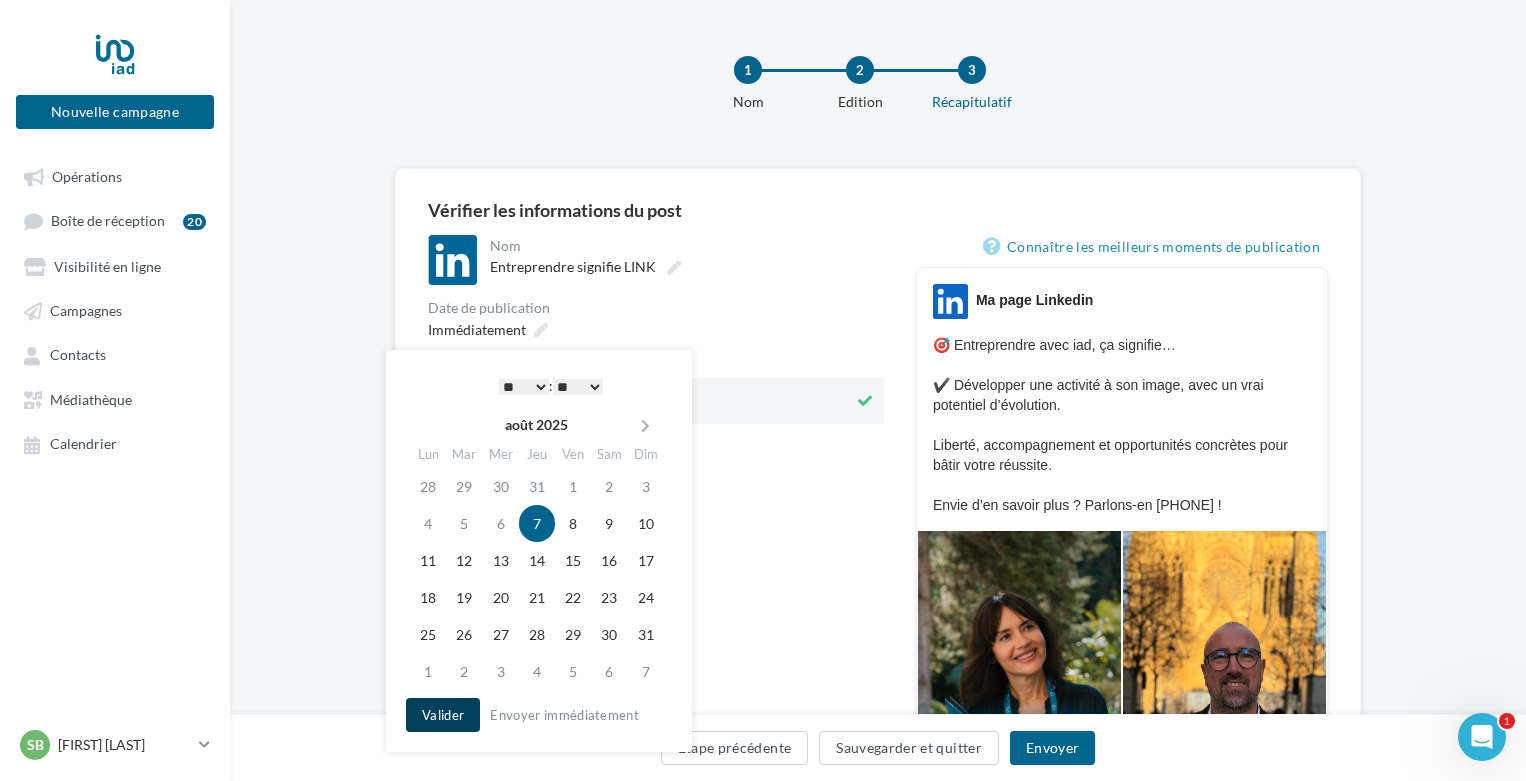 click on "Valider" at bounding box center [443, 715] 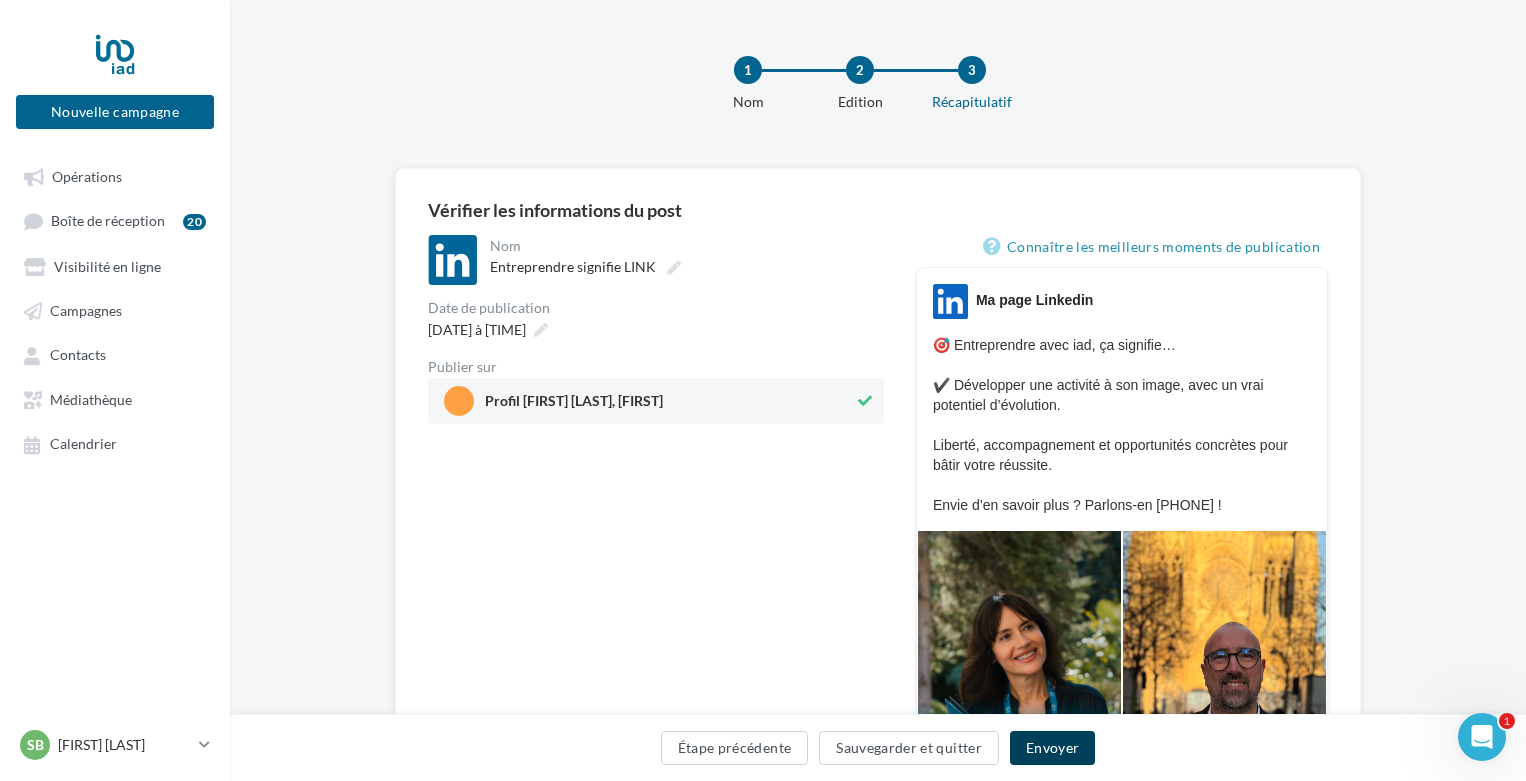 click on "Envoyer" at bounding box center [1052, 748] 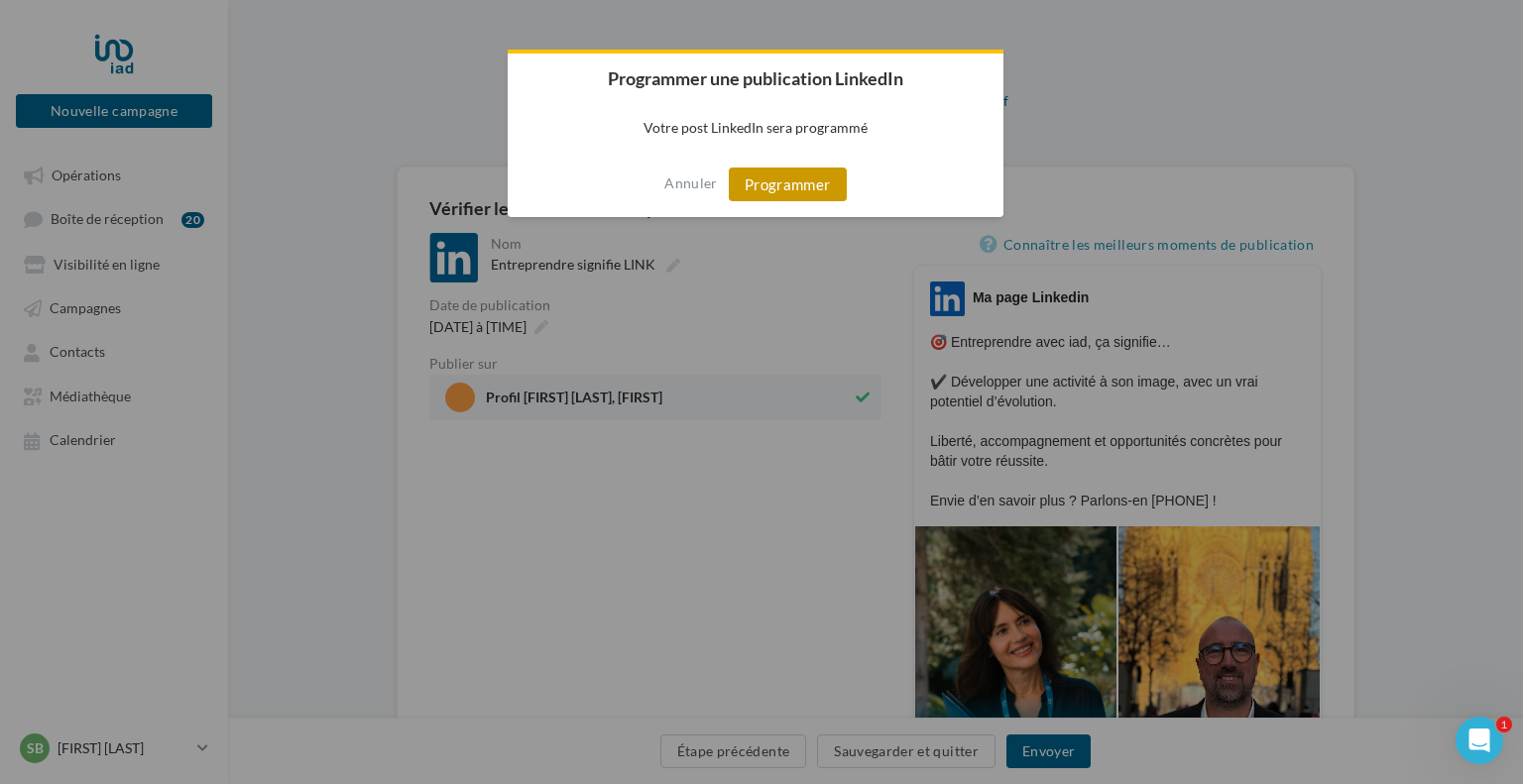 click on "Programmer" at bounding box center (787, 184) 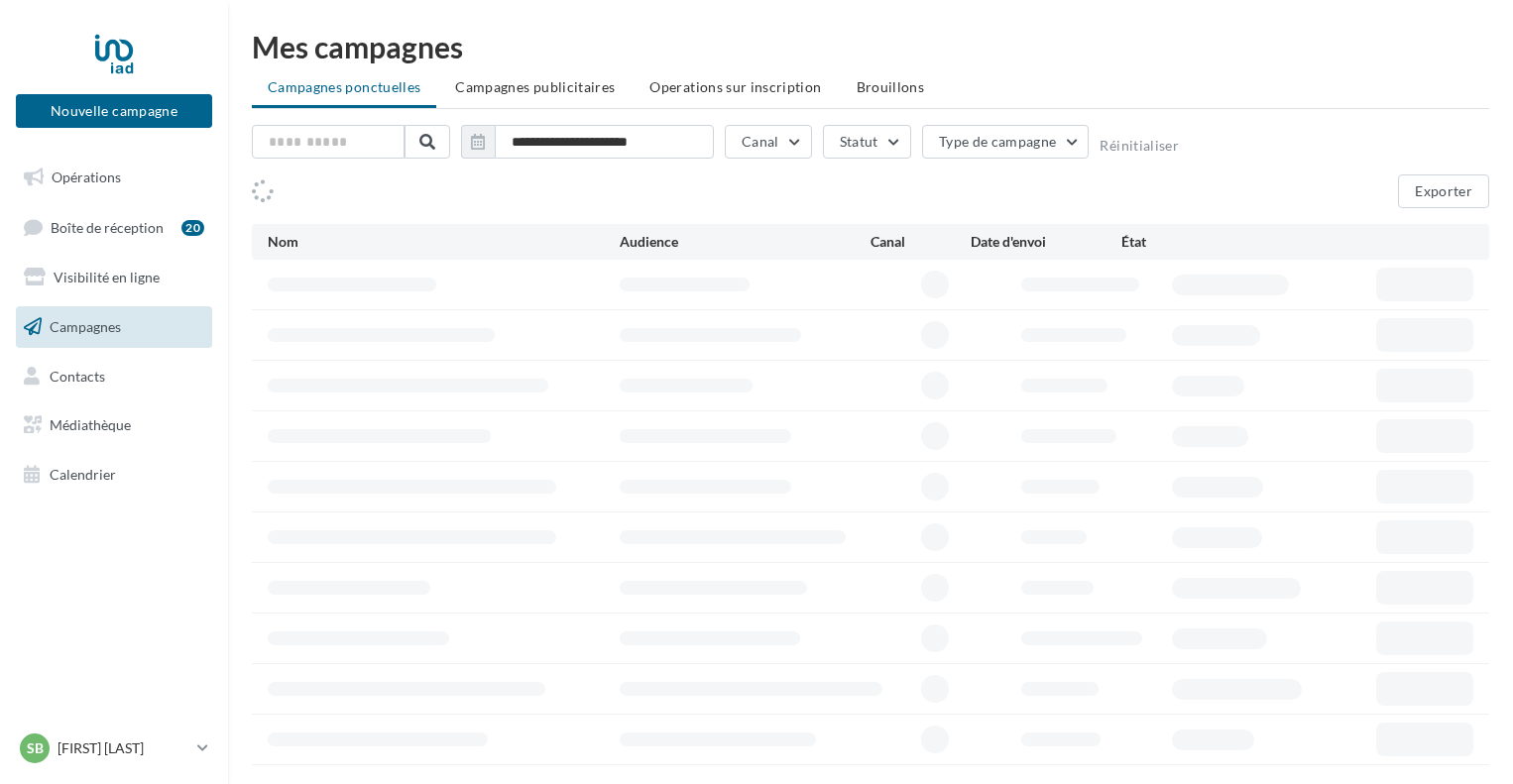 scroll, scrollTop: 0, scrollLeft: 0, axis: both 